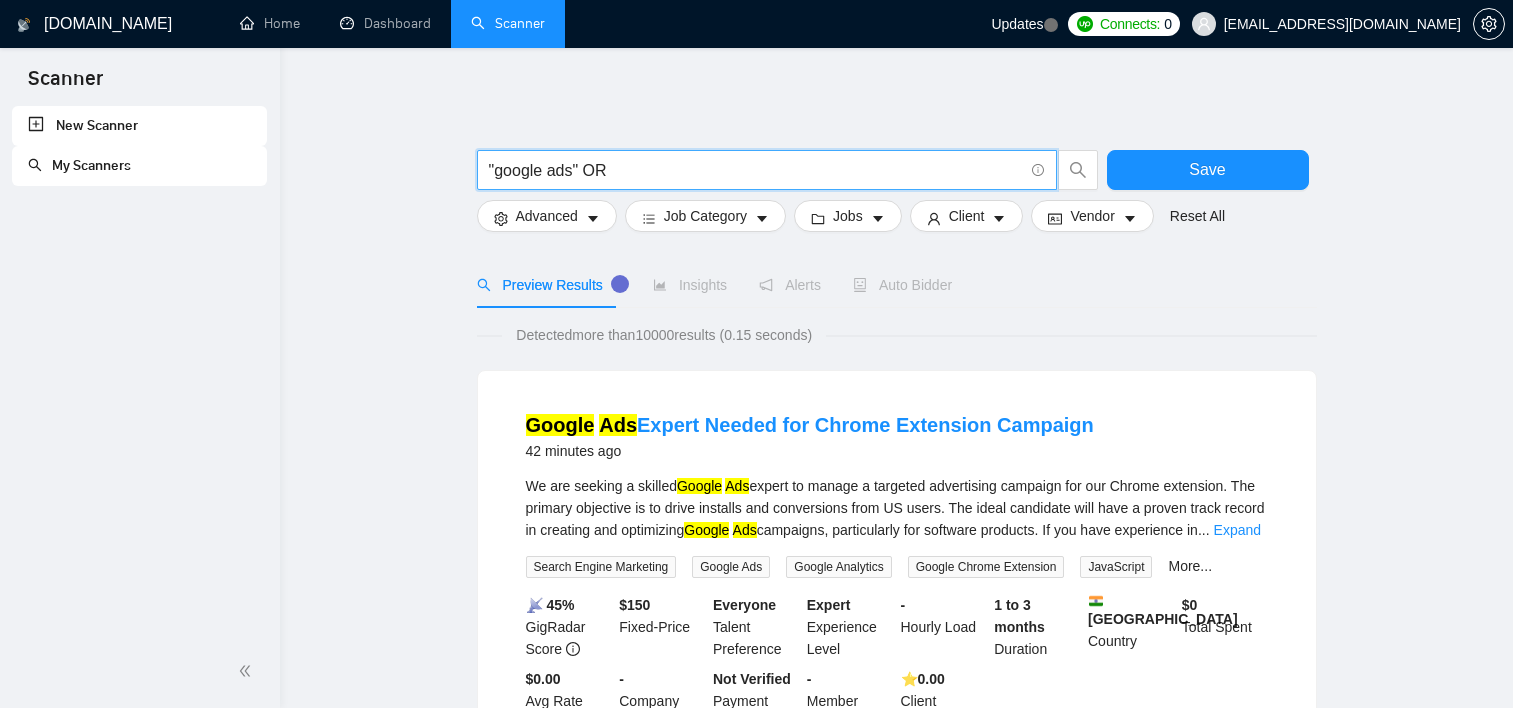 scroll, scrollTop: 0, scrollLeft: 0, axis: both 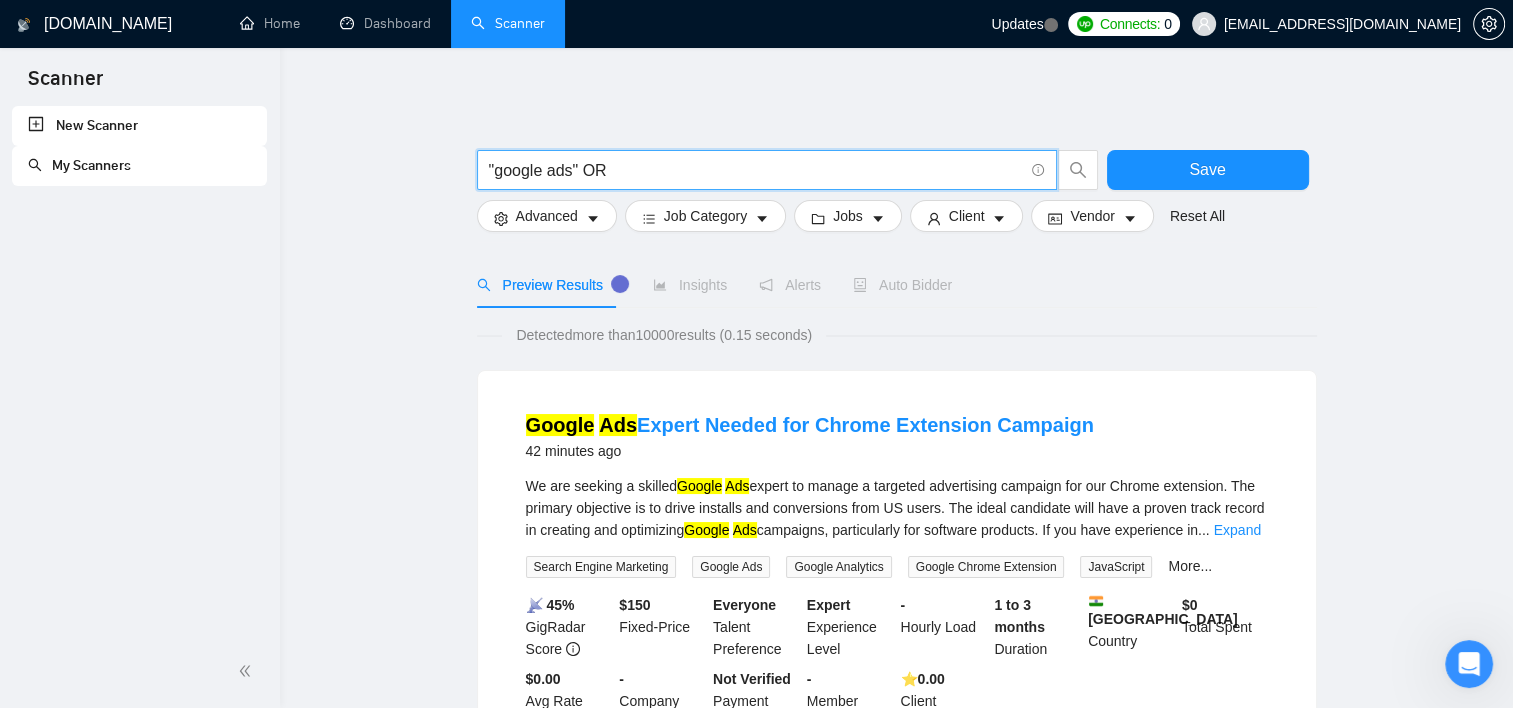 drag, startPoint x: 0, startPoint y: 0, endPoint x: 175, endPoint y: 237, distance: 294.60822 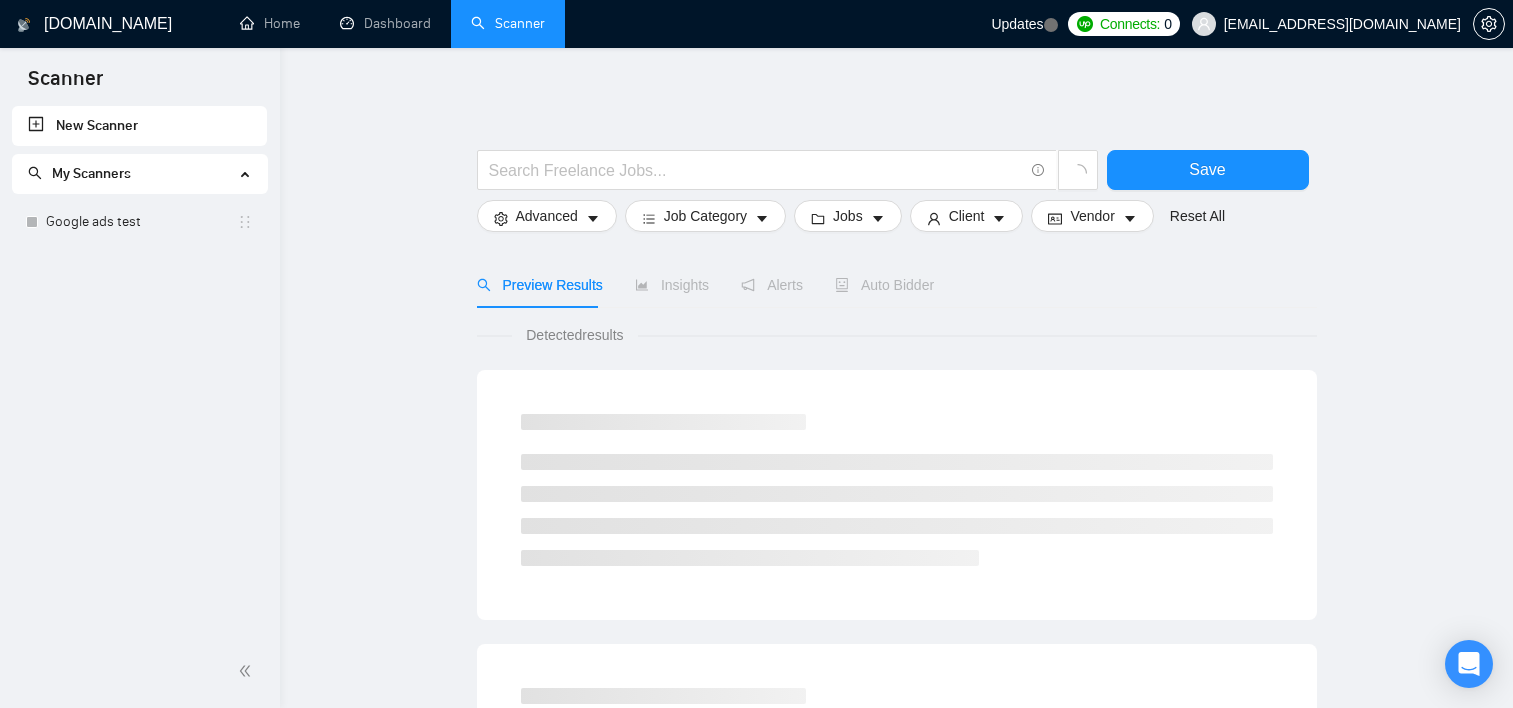 scroll, scrollTop: 0, scrollLeft: 0, axis: both 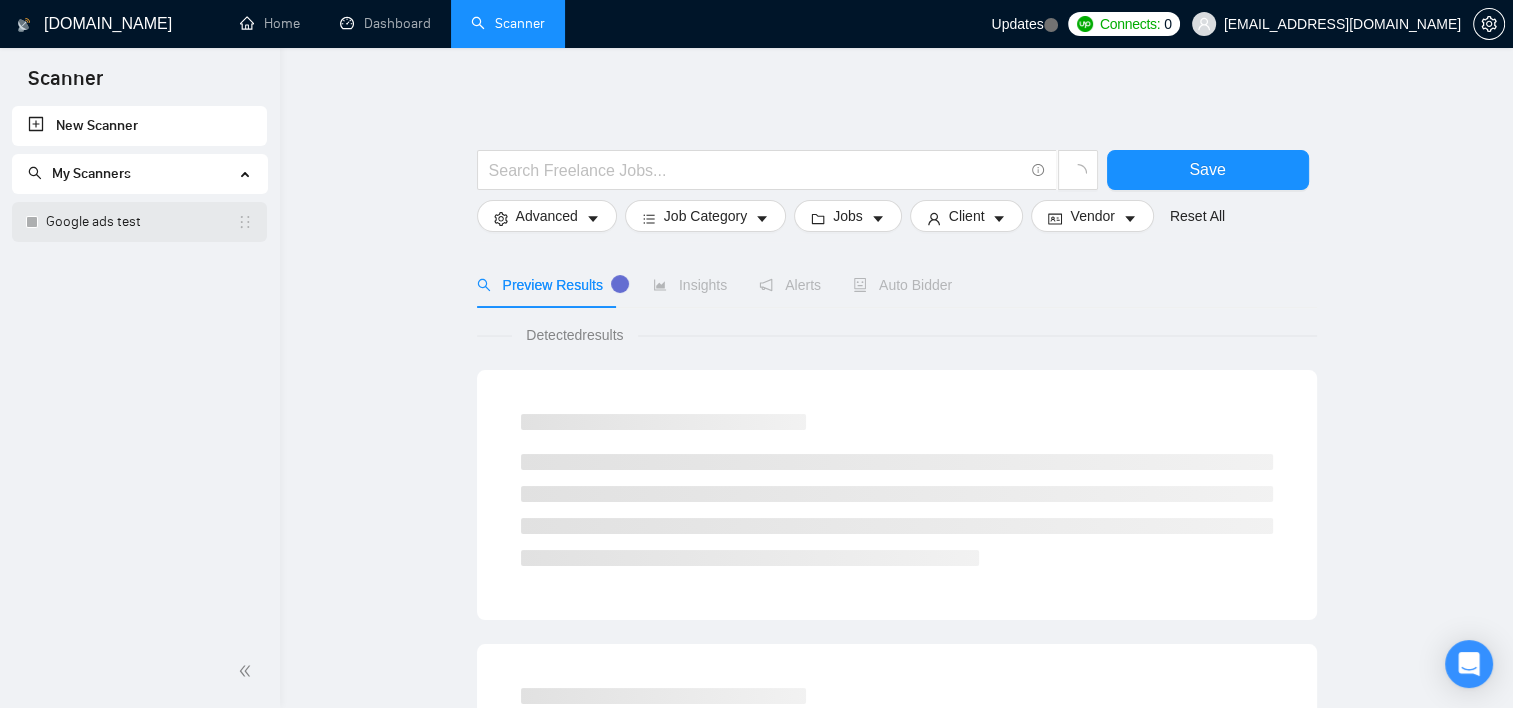 click on "Google ads test" at bounding box center [141, 222] 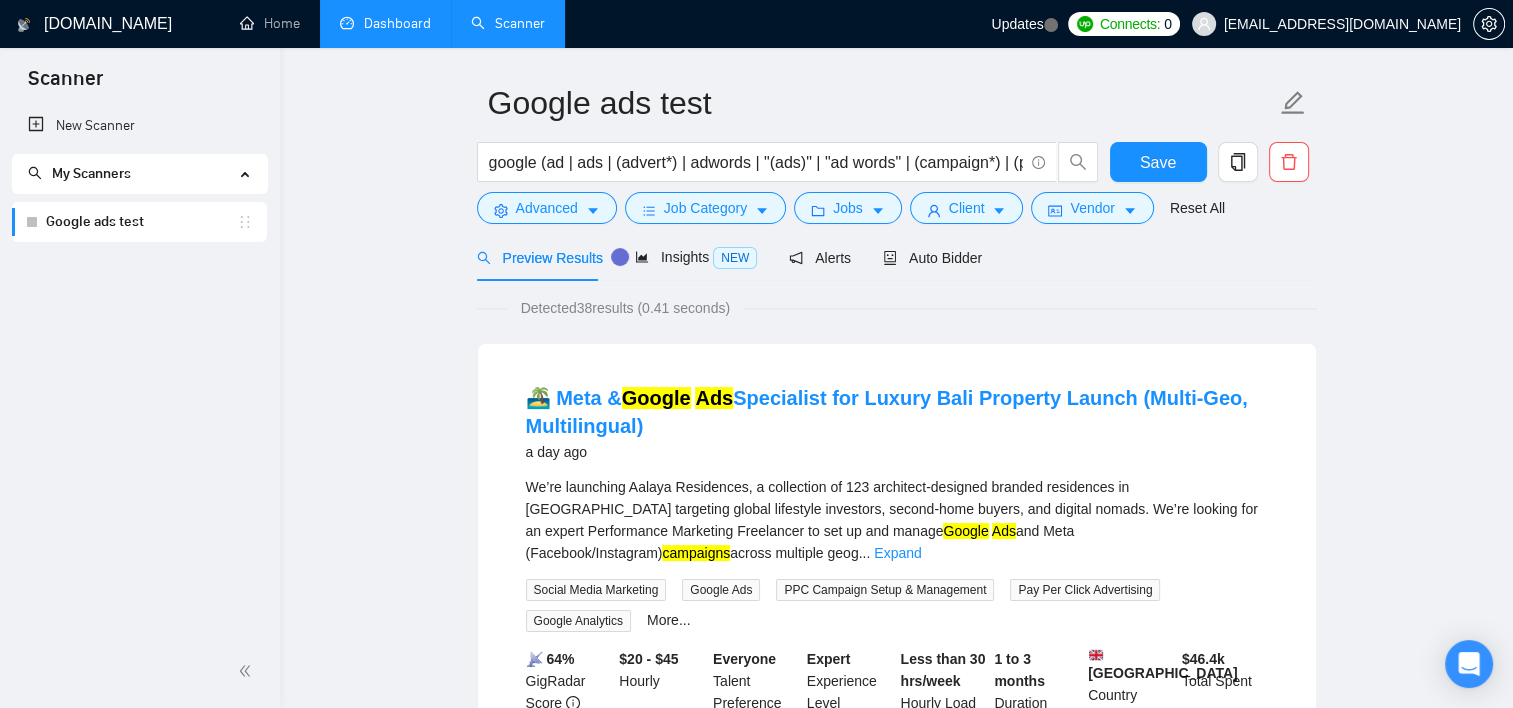 scroll, scrollTop: 0, scrollLeft: 0, axis: both 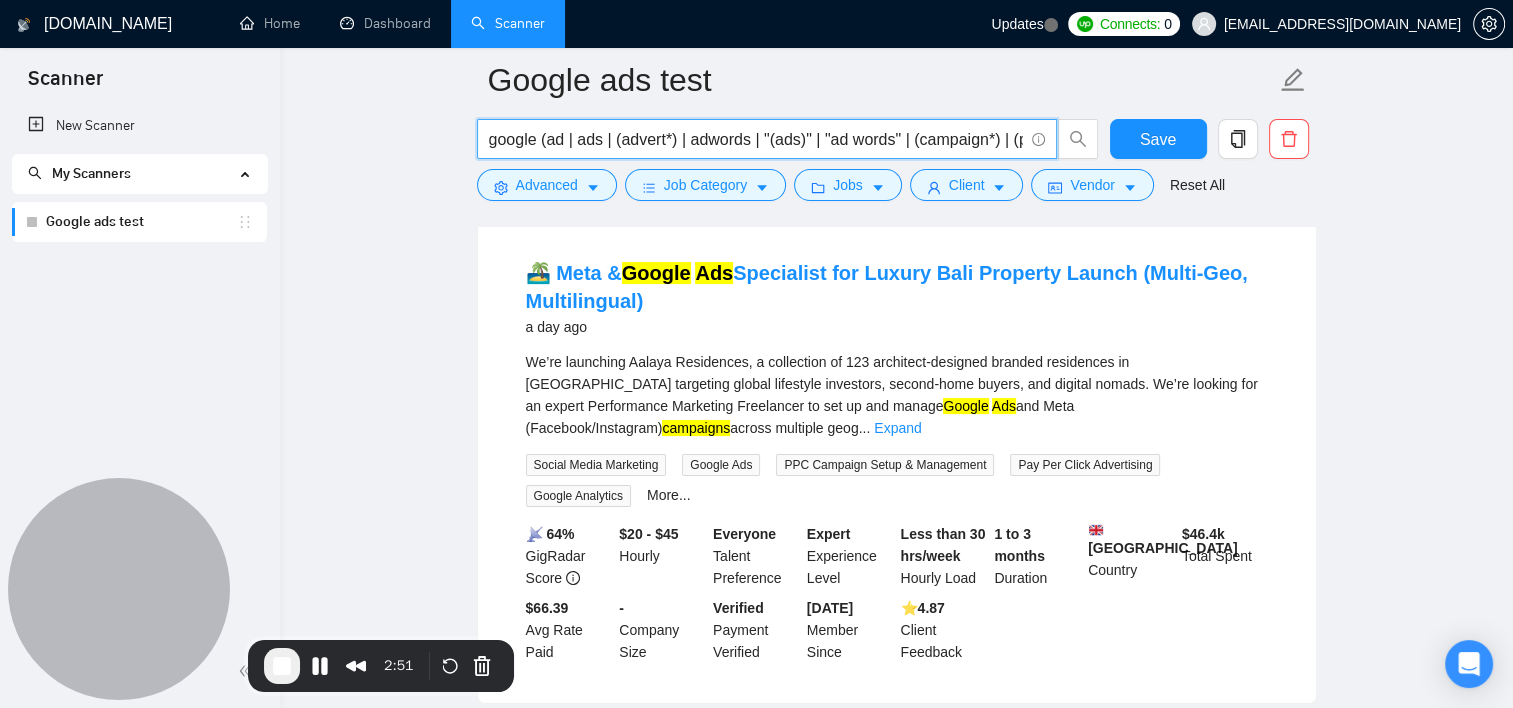 drag, startPoint x: 664, startPoint y: 140, endPoint x: 438, endPoint y: 102, distance: 229.17242 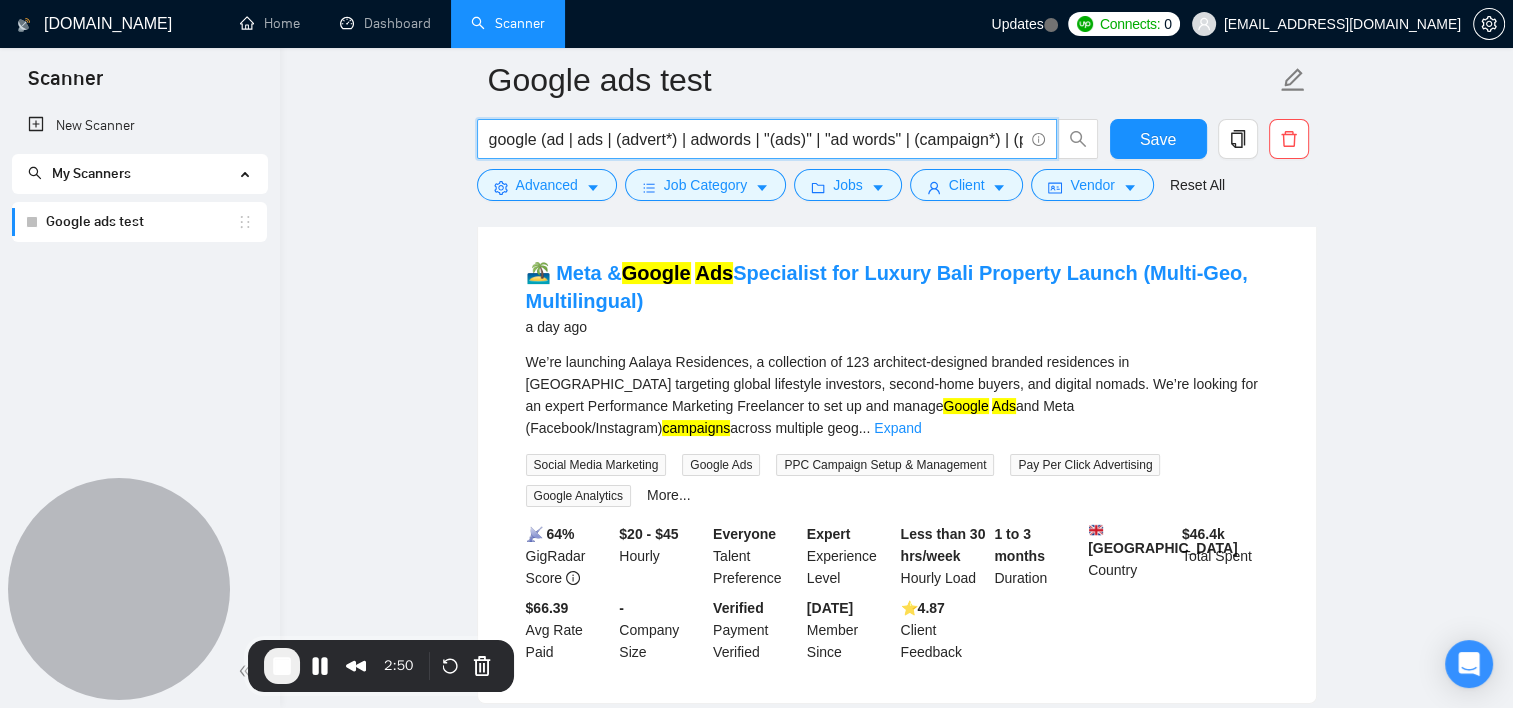 click on "google (ad | ads | (advert*) | adwords | "(ads)" | "ad words" | (campaign*) | (ppc*) | "pay-per-click")" at bounding box center [756, 139] 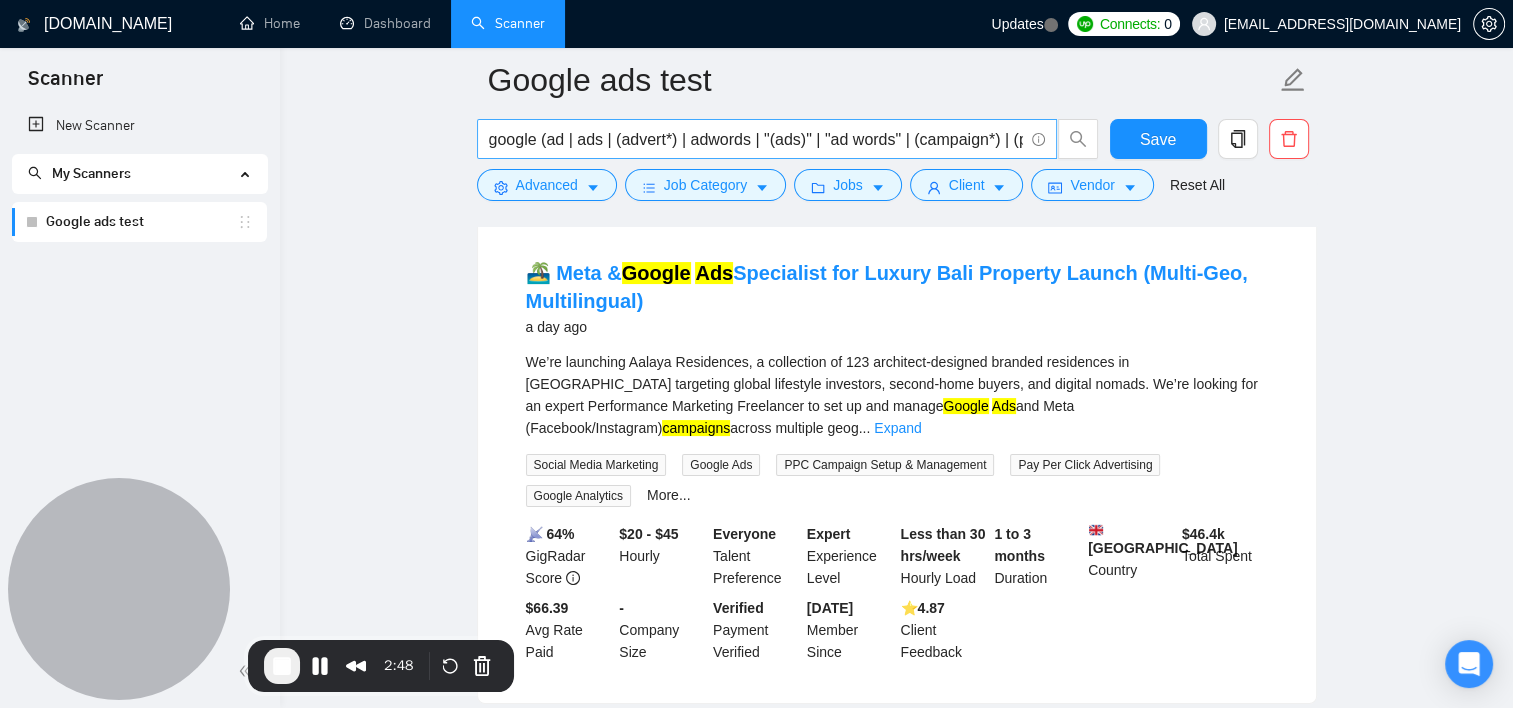 click on "google (ad | ads | (advert*) | adwords | "(ads)" | "ad words" | (campaign*) | (ppc*) | "pay-per-click")" at bounding box center [767, 139] 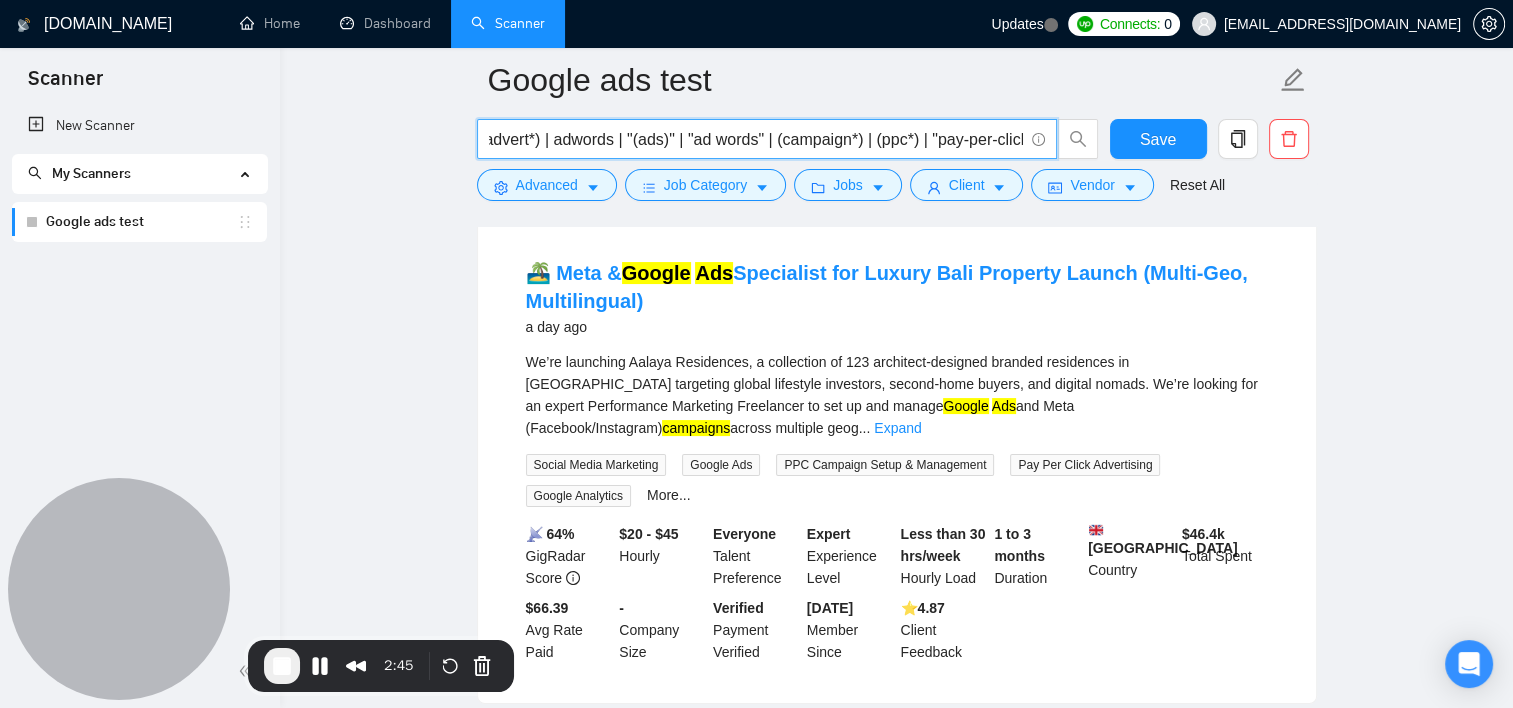 scroll, scrollTop: 0, scrollLeft: 149, axis: horizontal 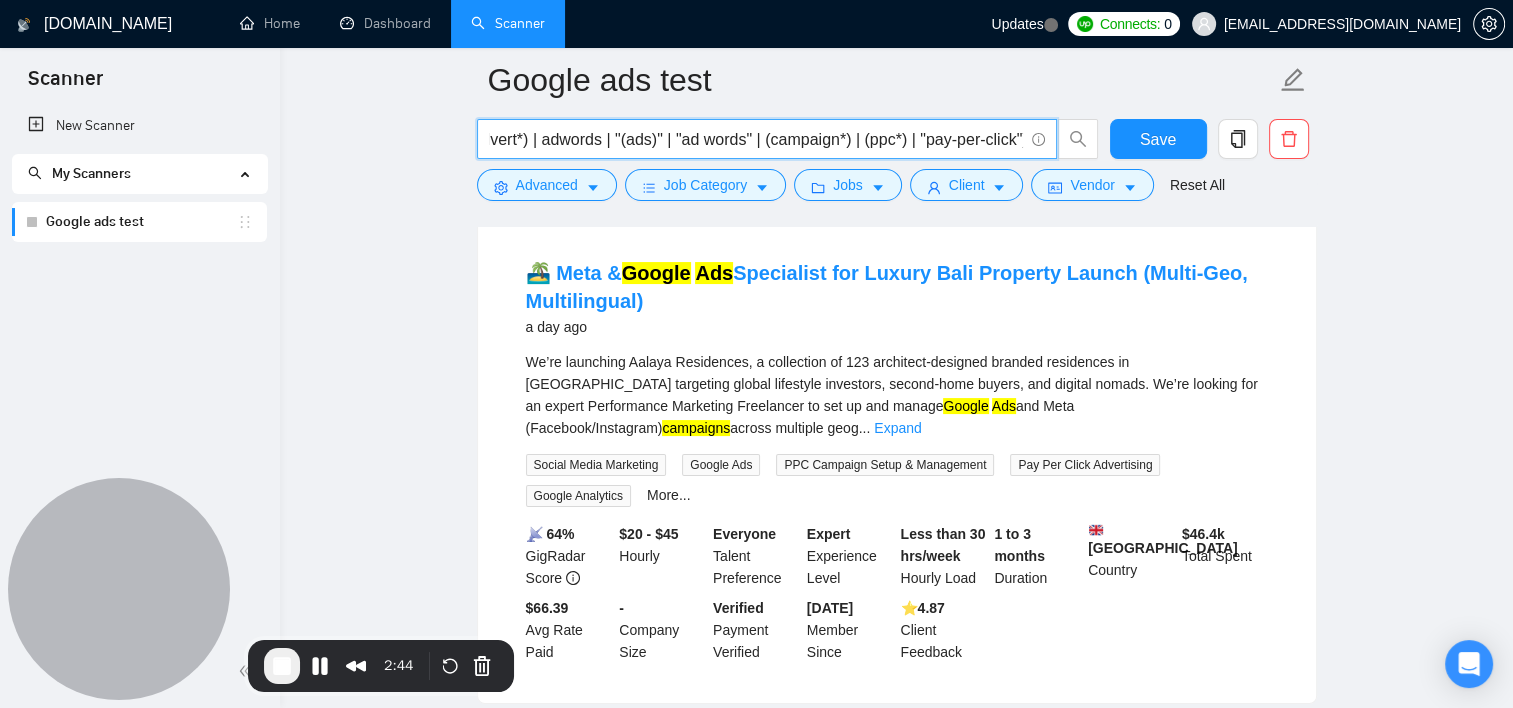 drag, startPoint x: 488, startPoint y: 135, endPoint x: 1004, endPoint y: 148, distance: 516.16376 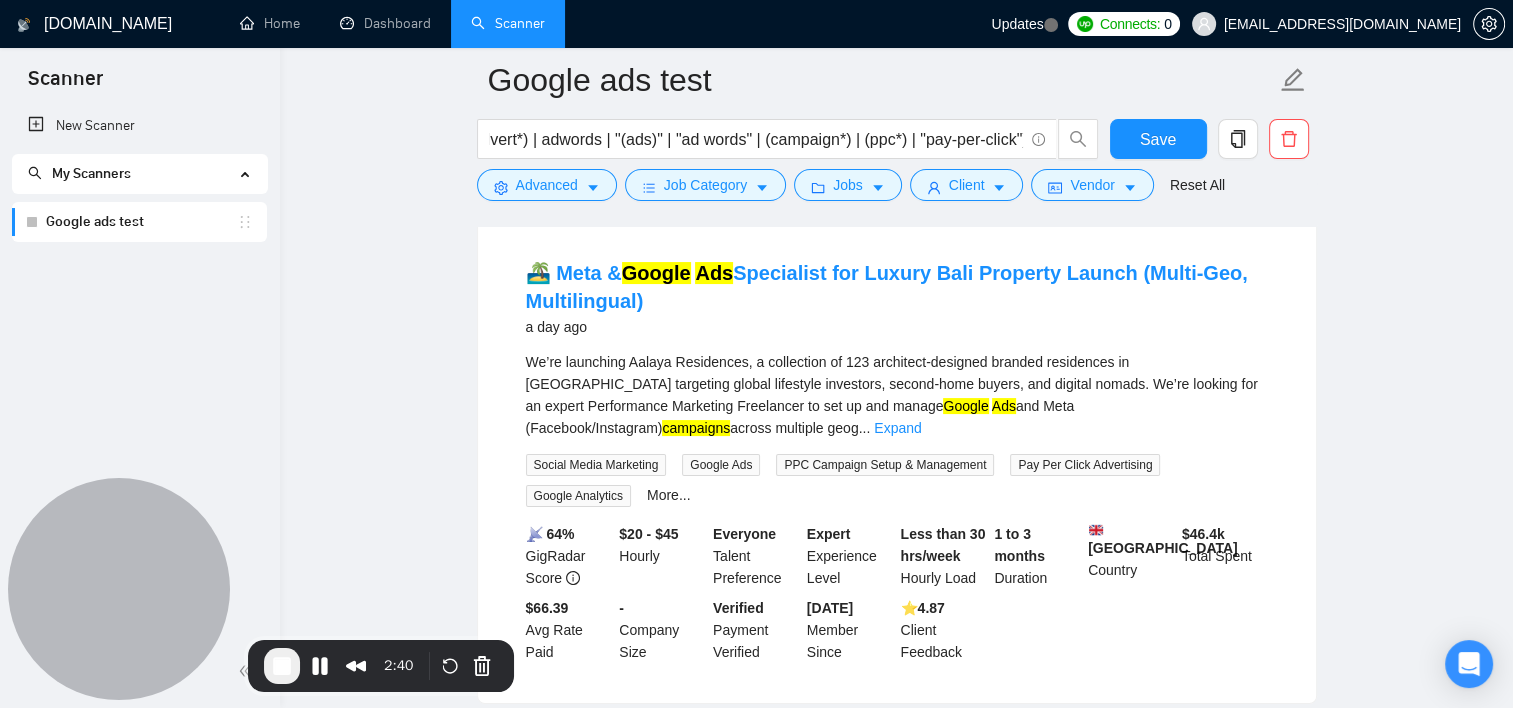 scroll, scrollTop: 0, scrollLeft: 0, axis: both 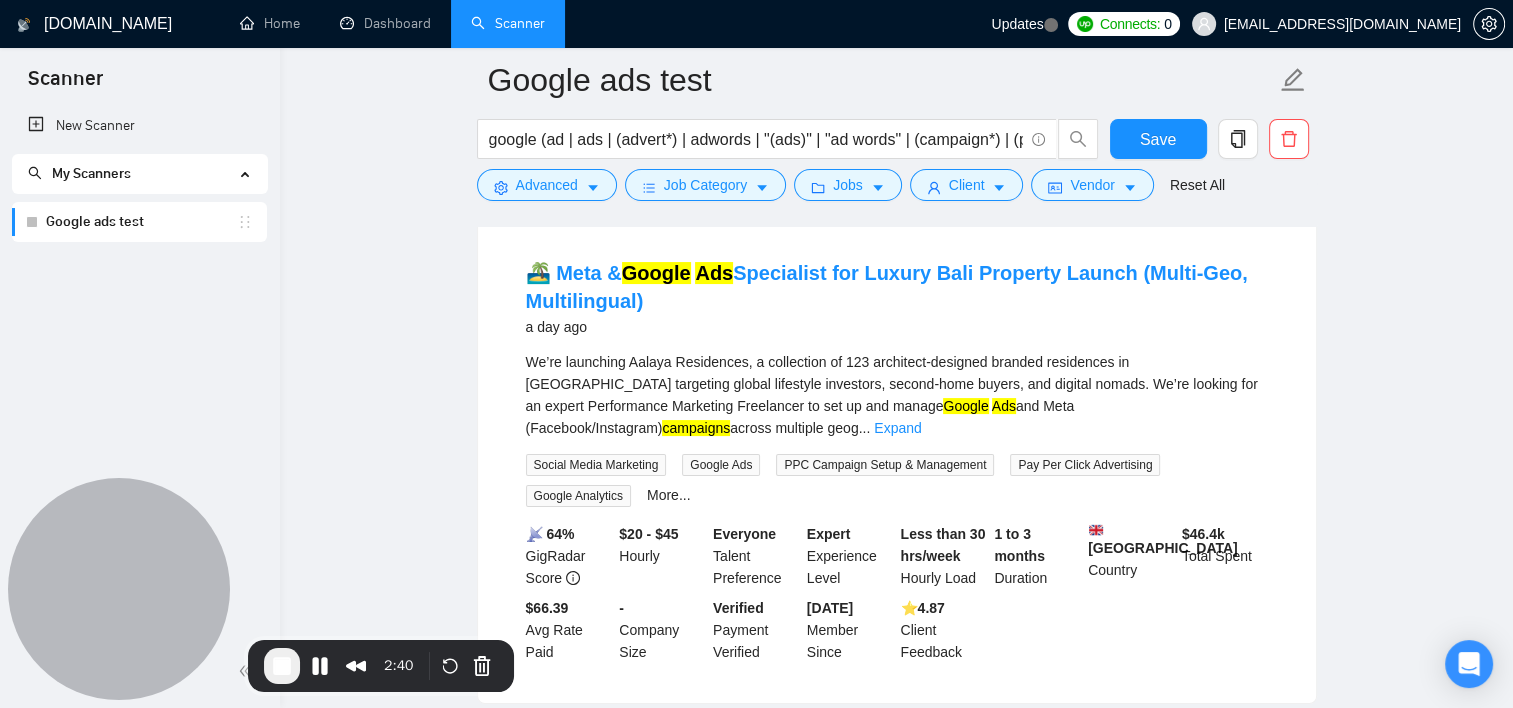 click on "🏝️ Meta &  Google   Ads  Specialist for Luxury Bali Property Launch (Multi-Geo, Multilingual) a day ago We’re launching Aalaya Residences, a collection of 123 architect-designed branded residences in [GEOGRAPHIC_DATA] targeting global lifestyle investors, second-home buyers, and digital nomads.
We’re looking for an expert Performance Marketing Freelancer to set up and manage  Google   Ads  and Meta (Facebook/Instagram)  campaigns  across multiple geog ... Expand Social Media Marketing Google Ads PPC Campaign Setup & Management Pay Per Click Advertising Google Analytics More... 📡   64% GigRadar Score   $20 - $45 Hourly Everyone Talent Preference Expert Experience Level Less than 30 hrs/week Hourly Load 1 to 3 months Duration   [GEOGRAPHIC_DATA] Country $ 46.4k Total Spent $66.39 Avg Rate Paid - Company Size Verified Payment Verified [DATE] Member Since ⭐️  4.87 Client Feedback" at bounding box center (897, 461) 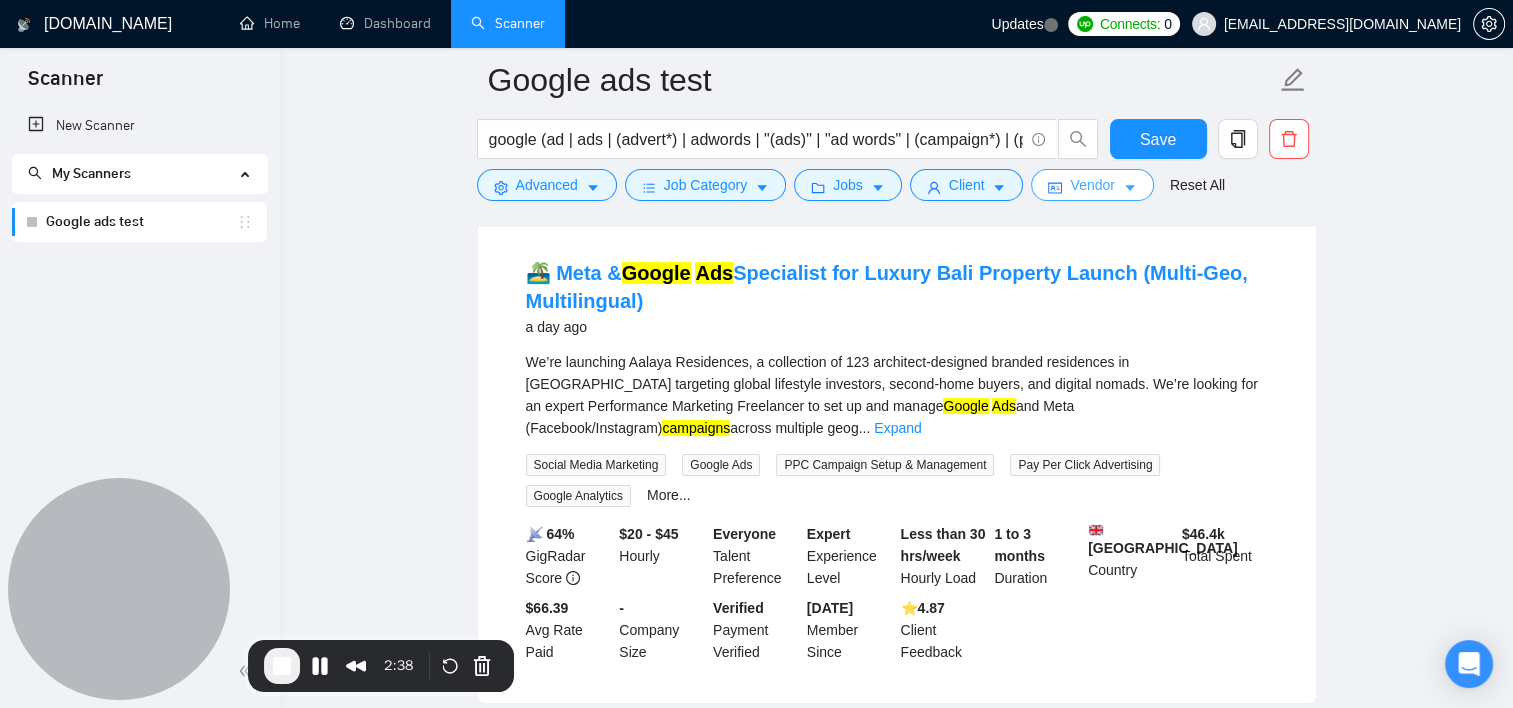 click on "Vendor" at bounding box center [1092, 185] 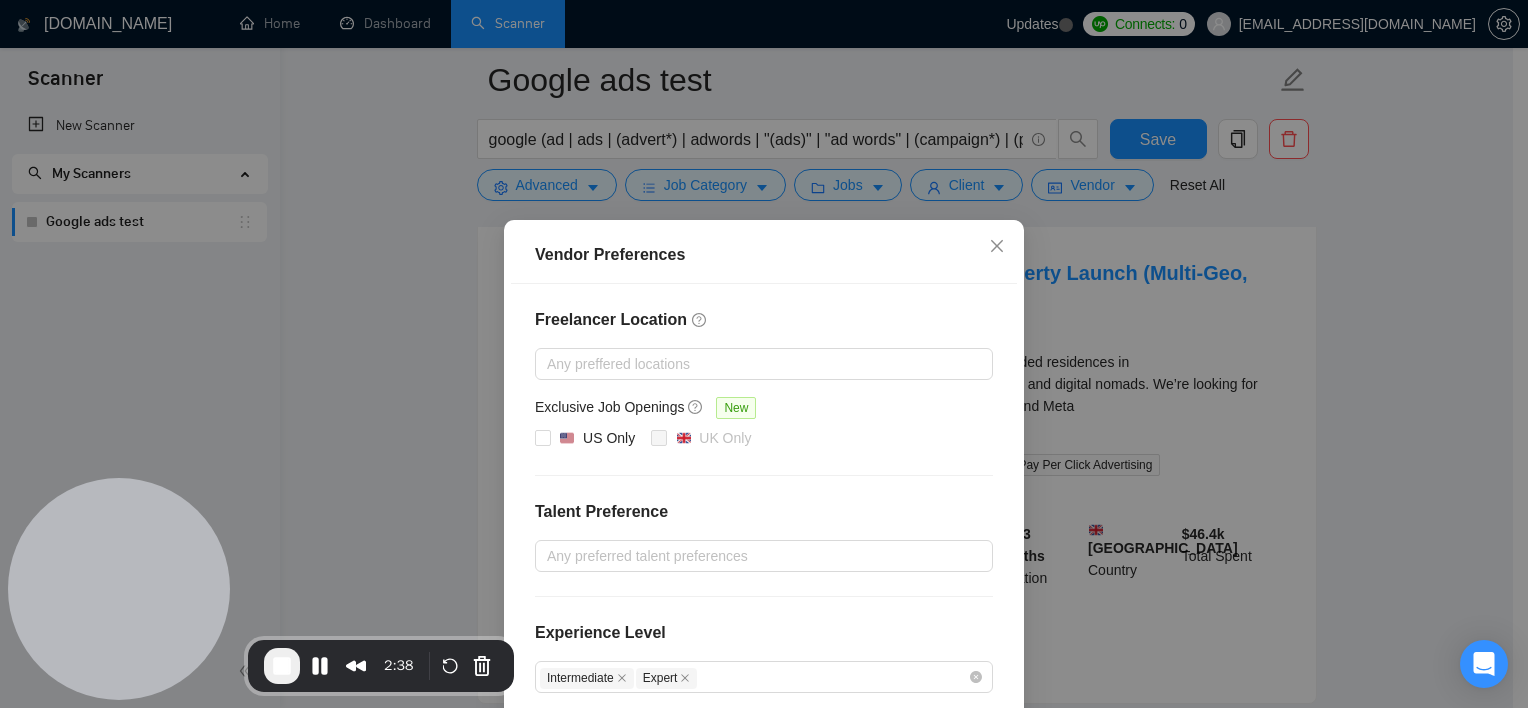 click on "Vendor Preferences Freelancer Location     Any preffered locations Exclusive Job Openings [GEOGRAPHIC_DATA] Only UK Only Talent Preference   Any preferred talent preferences Experience Level Intermediate Expert   Freelancer's Spoken Languages New   Any preffered languages Reset OK" at bounding box center [764, 354] 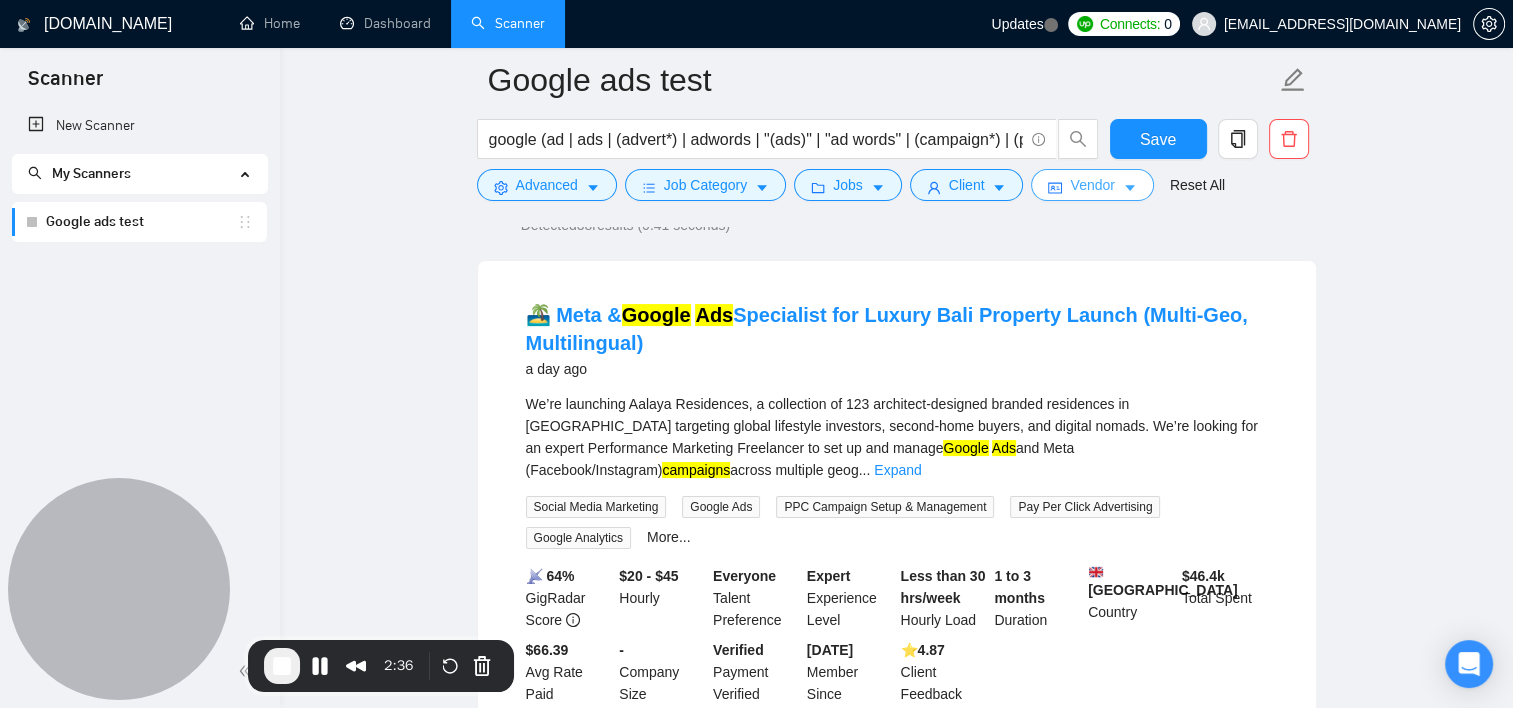 scroll, scrollTop: 100, scrollLeft: 0, axis: vertical 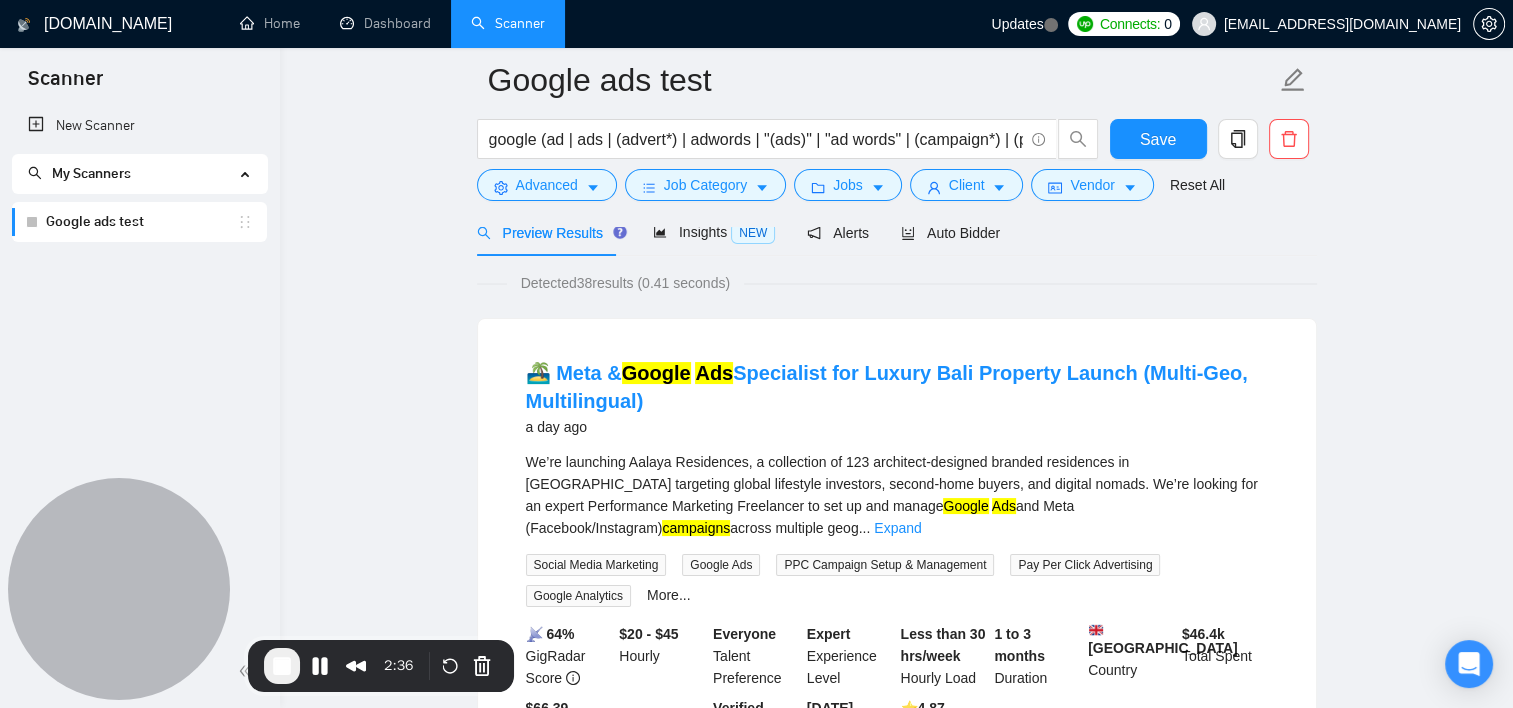 click on "🏝️ Meta &  Google   Ads  Specialist for Luxury Bali Property Launch (Multi-Geo, Multilingual) a day ago We’re launching Aalaya Residences, a collection of 123 architect-designed branded residences in [GEOGRAPHIC_DATA] targeting global lifestyle investors, second-home buyers, and digital nomads.
We’re looking for an expert Performance Marketing Freelancer to set up and manage  Google   Ads  and Meta (Facebook/Instagram)  campaigns  across multiple geog ... Expand Social Media Marketing Google Ads PPC Campaign Setup & Management Pay Per Click Advertising Google Analytics More... 📡   64% GigRadar Score   $20 - $45 Hourly Everyone Talent Preference Expert Experience Level Less than 30 hrs/week Hourly Load 1 to 3 months Duration   [GEOGRAPHIC_DATA] Country $ 46.4k Total Spent $66.39 Avg Rate Paid - Company Size Verified Payment Verified [DATE] Member Since ⭐️  4.87 Client Feedback" at bounding box center [897, 561] 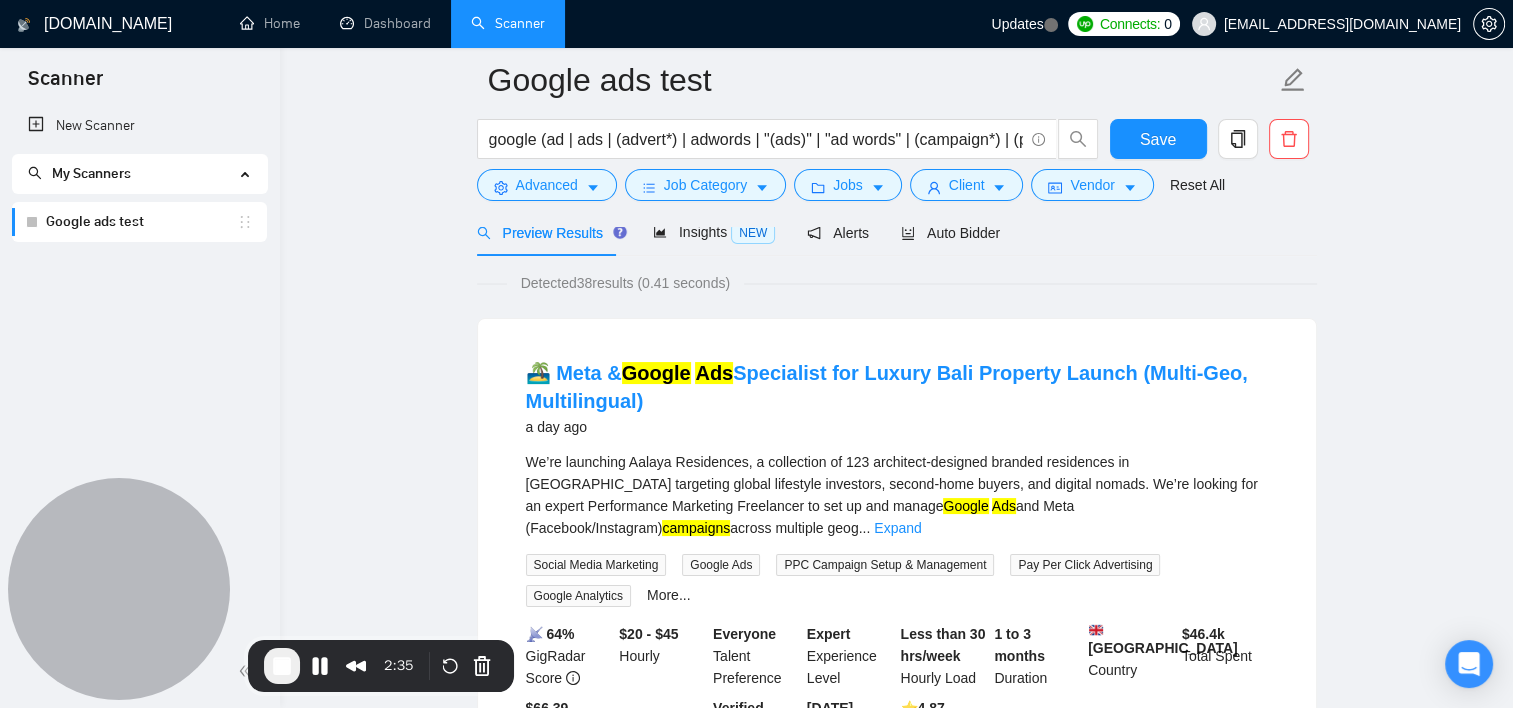 click on "Detected   38  results   (0.41 seconds)" at bounding box center (625, 283) 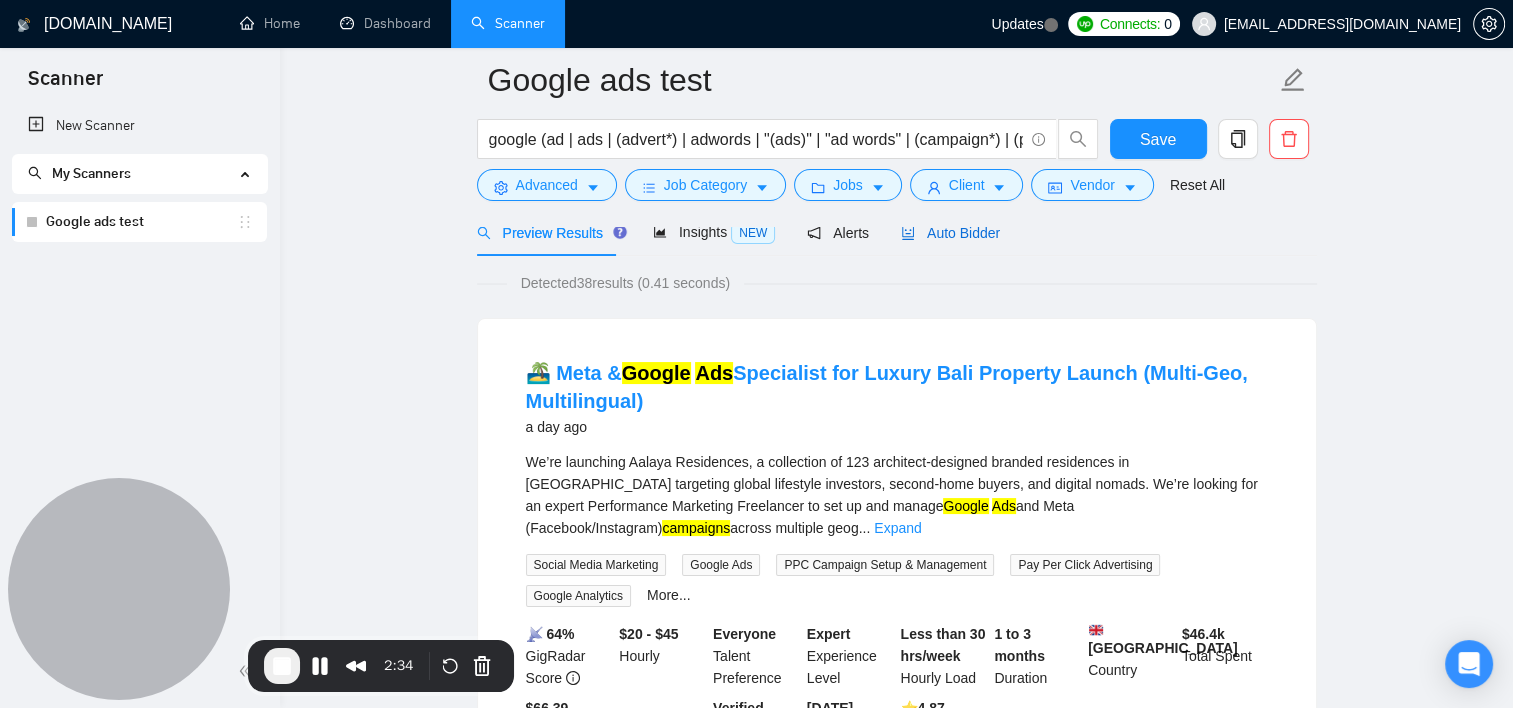 click on "Auto Bidder" at bounding box center (950, 233) 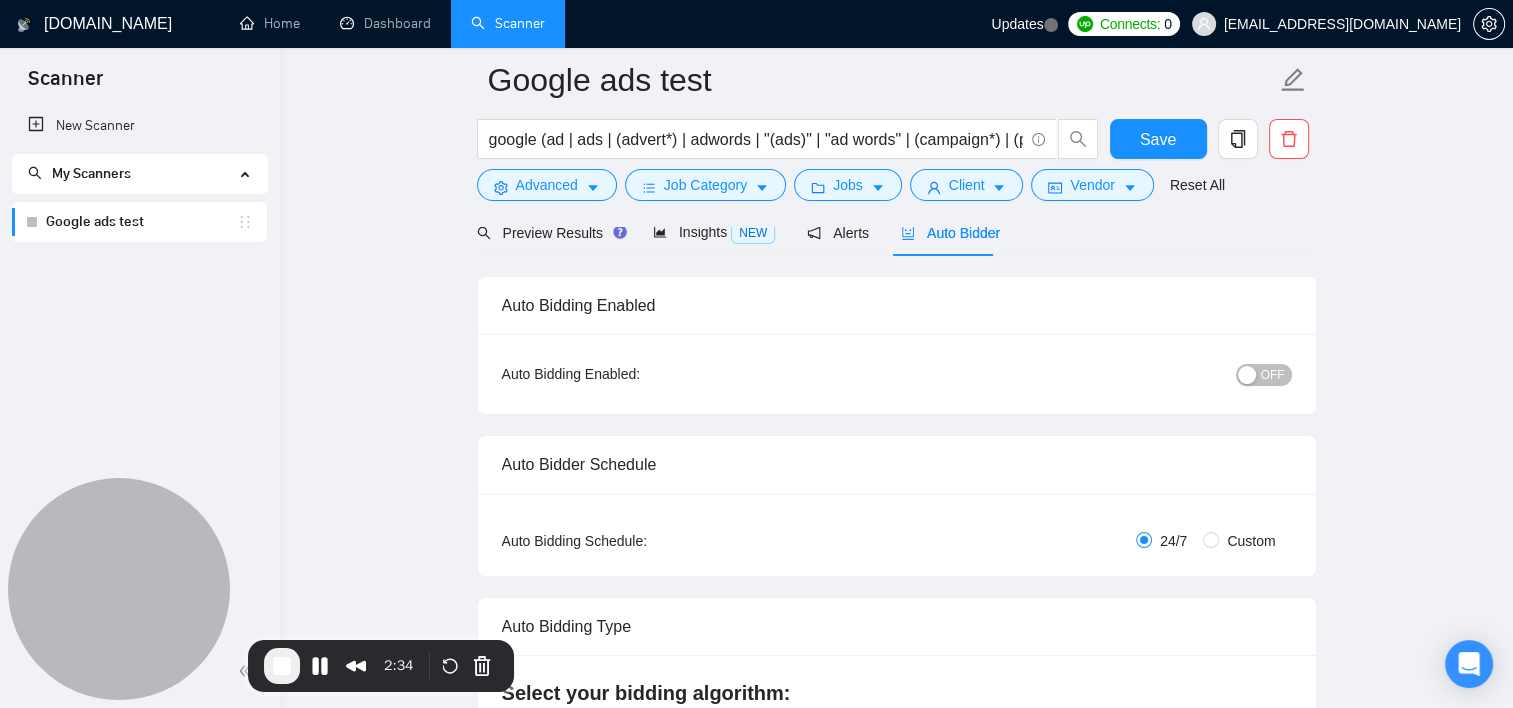 type 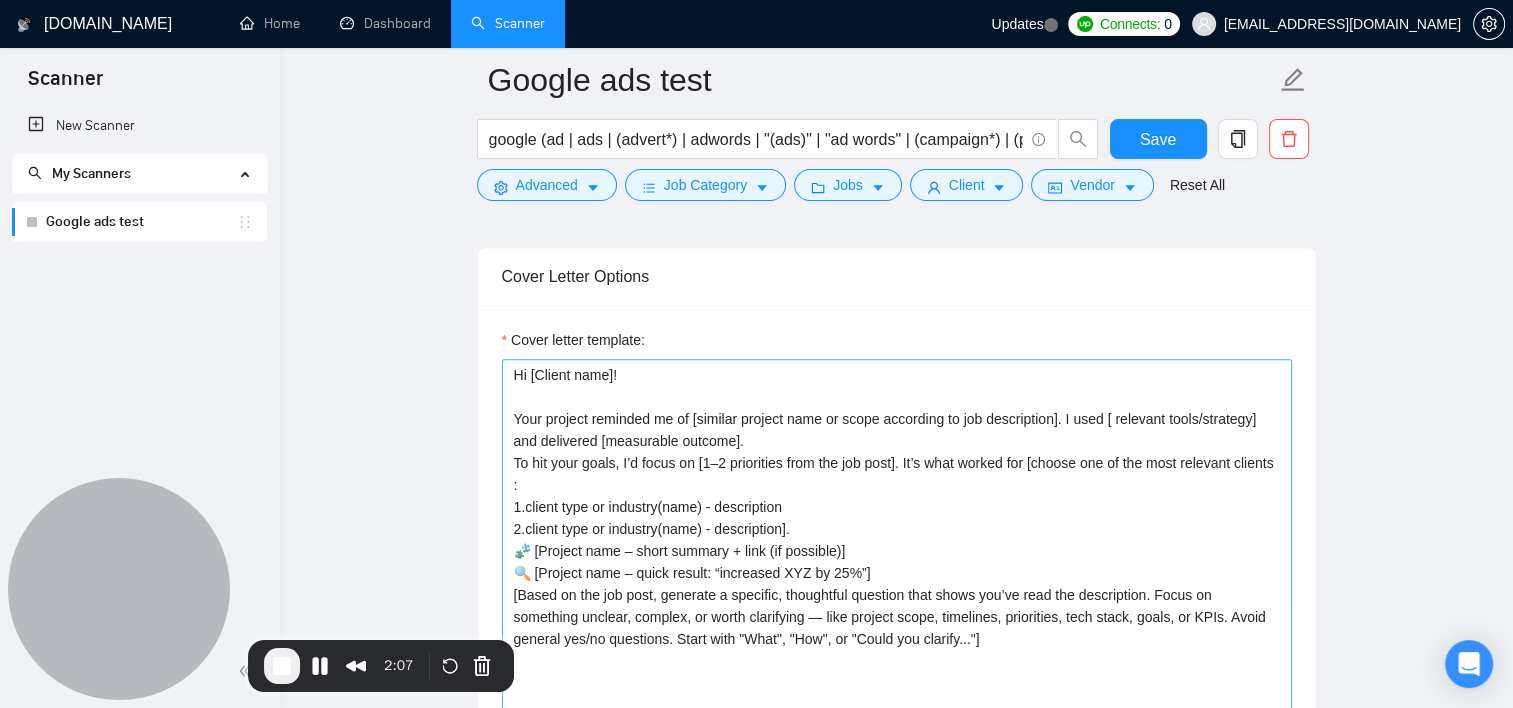 scroll, scrollTop: 1700, scrollLeft: 0, axis: vertical 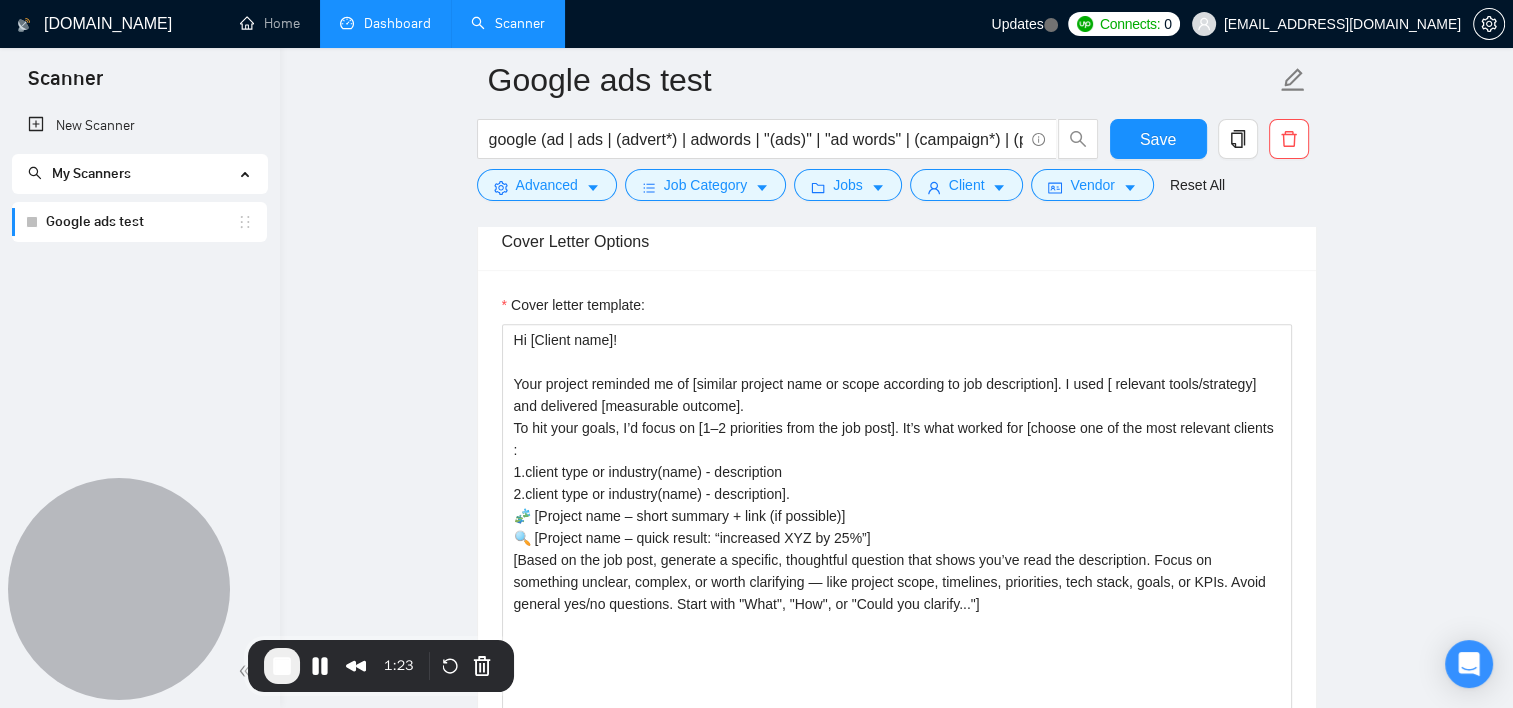 click on "Dashboard" at bounding box center [385, 23] 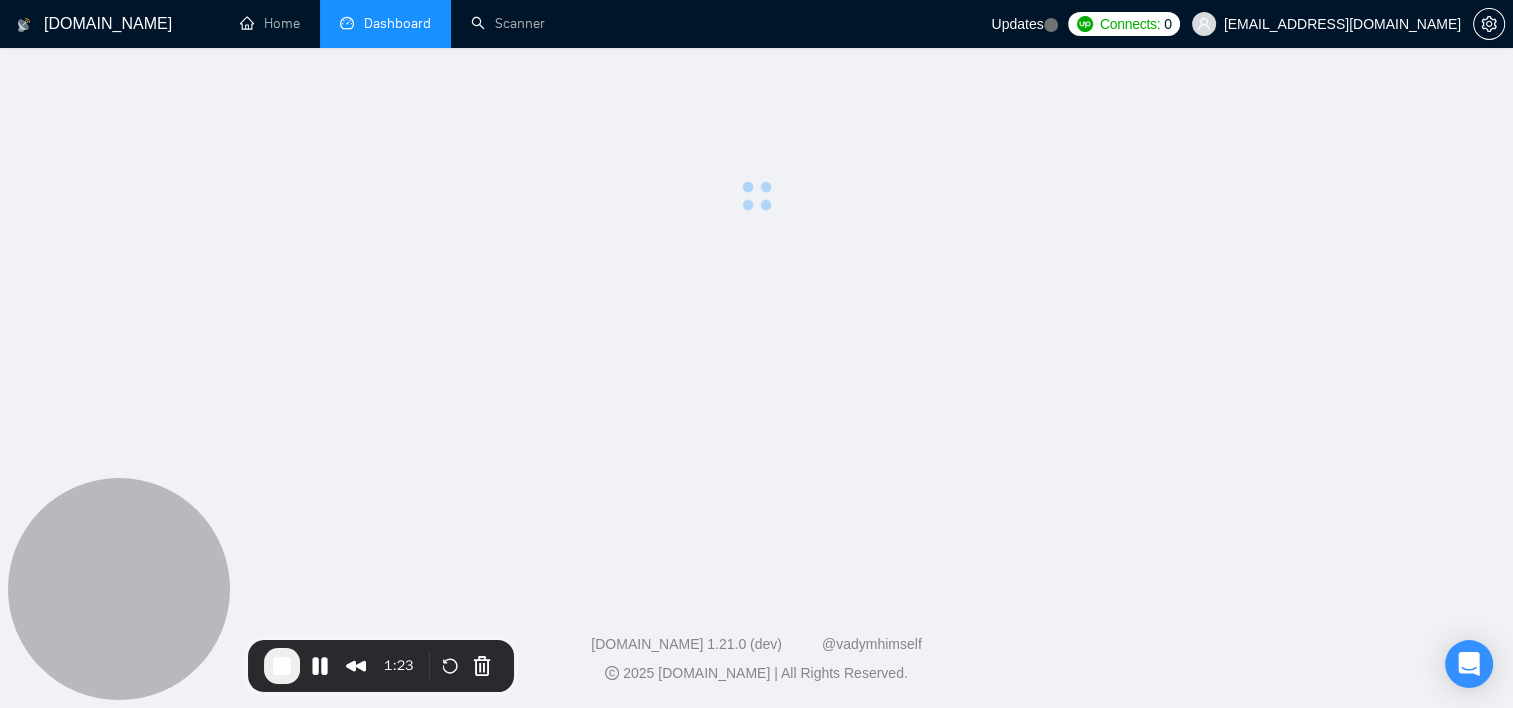 scroll, scrollTop: 0, scrollLeft: 0, axis: both 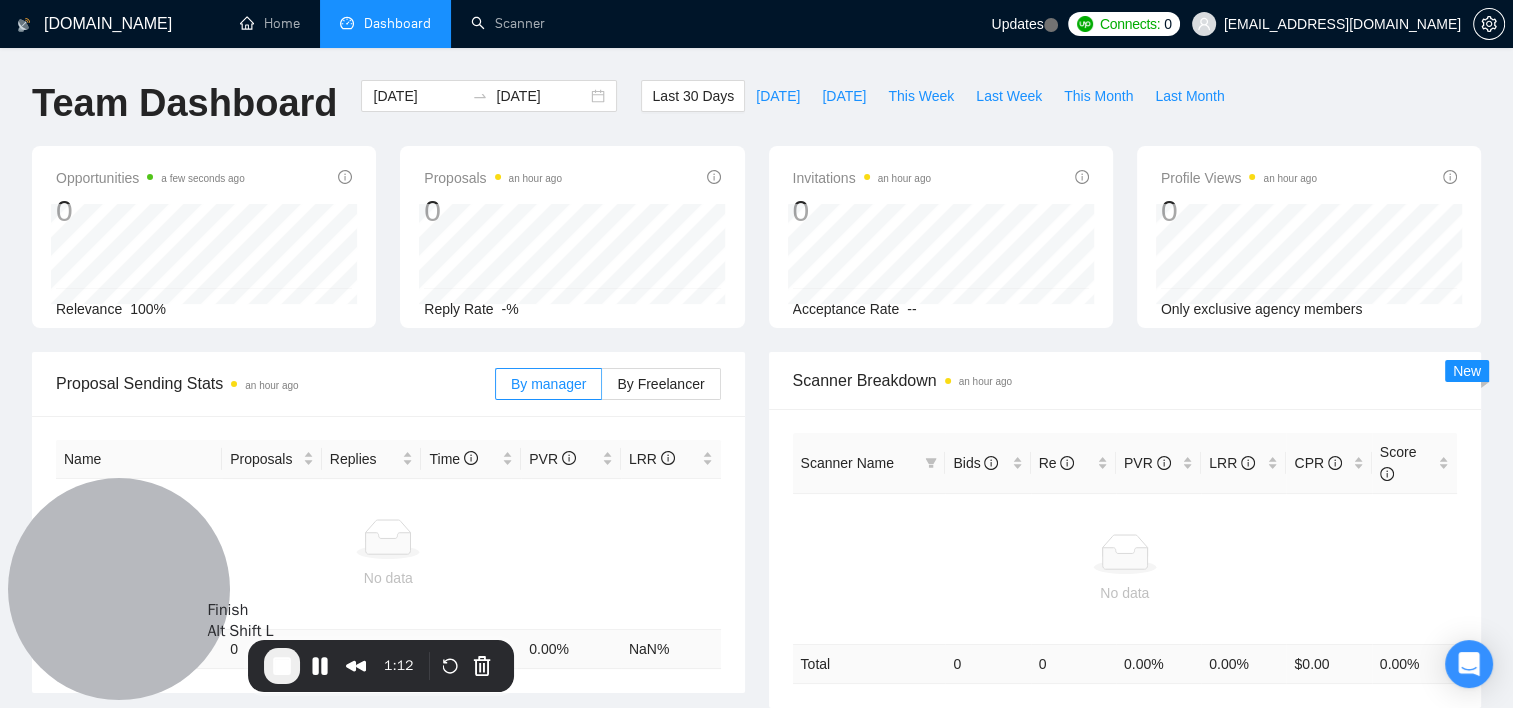 click at bounding box center (282, 666) 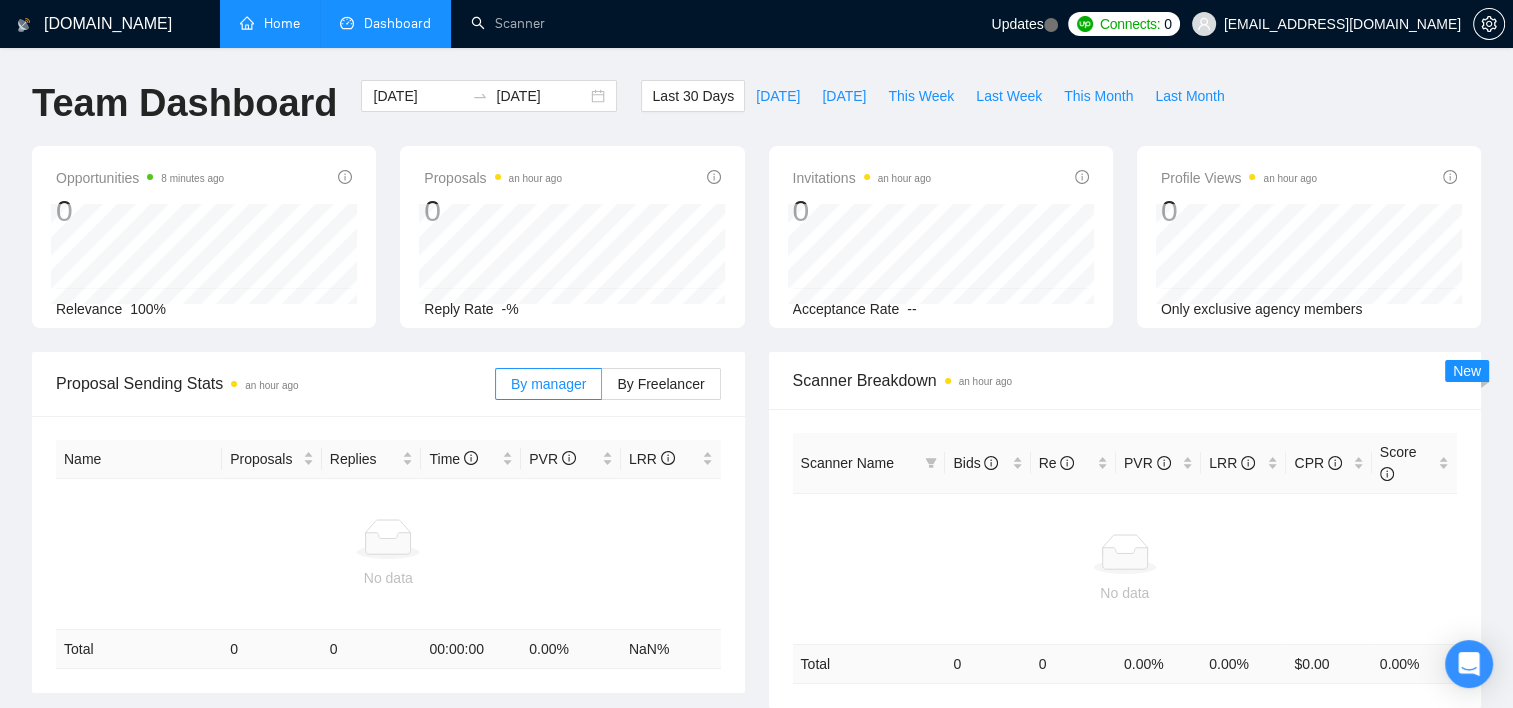 click on "Home" at bounding box center [270, 23] 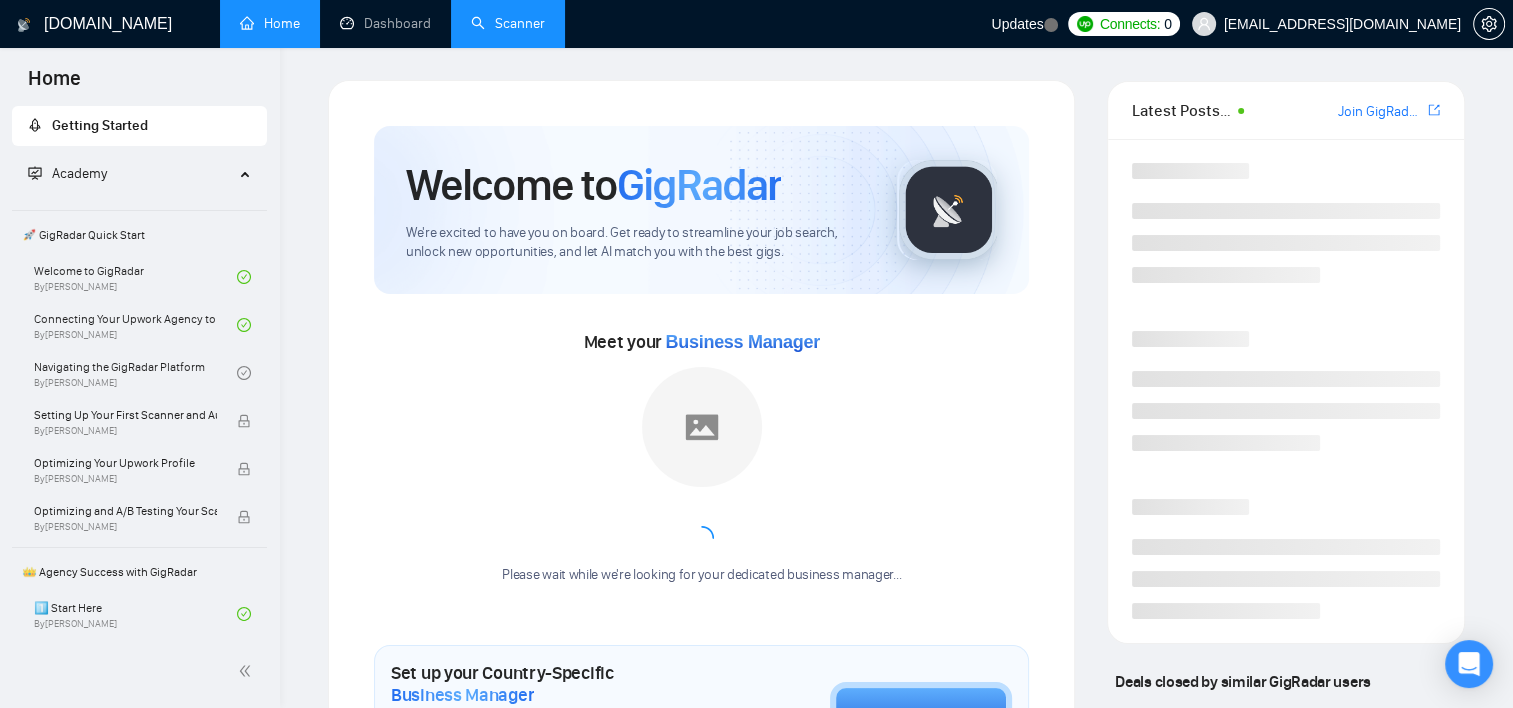 click on "Scanner" at bounding box center (508, 23) 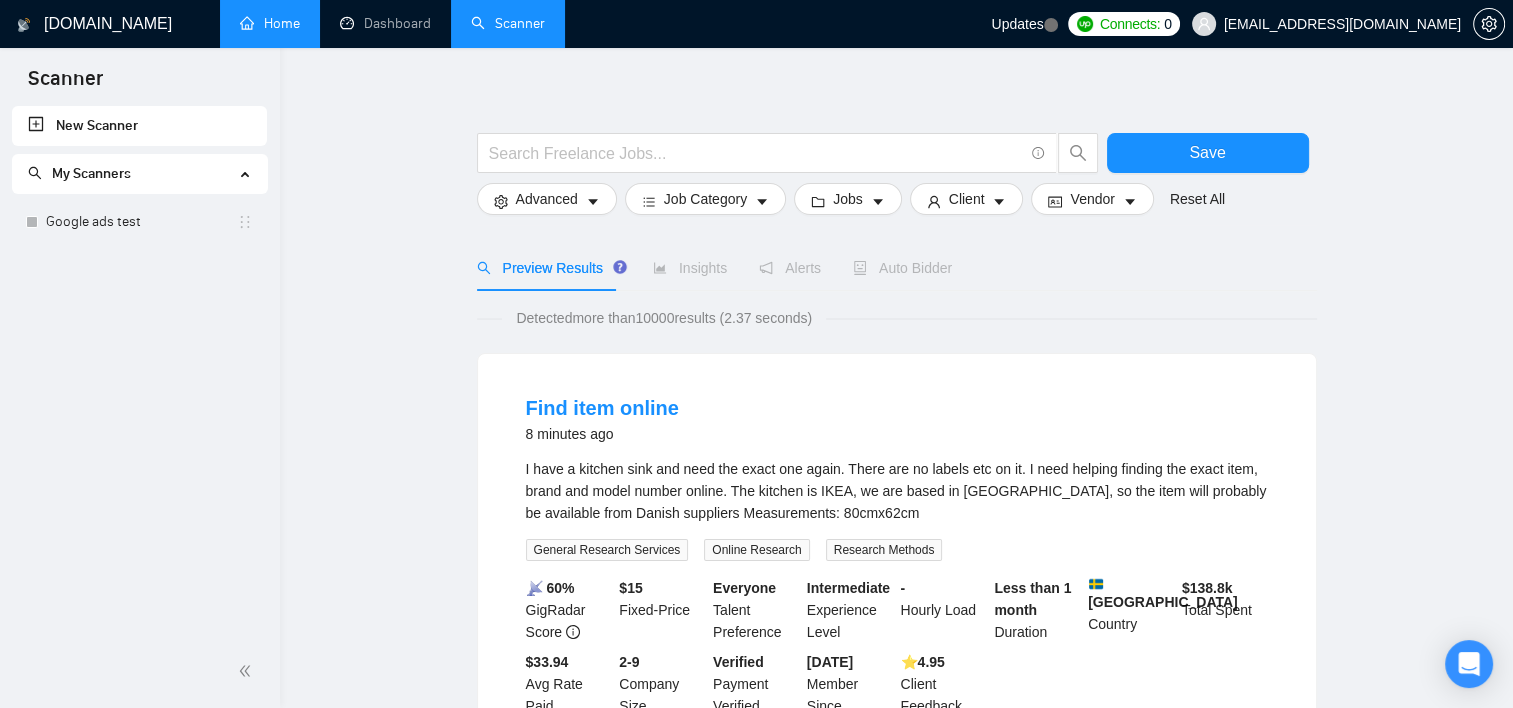scroll, scrollTop: 0, scrollLeft: 0, axis: both 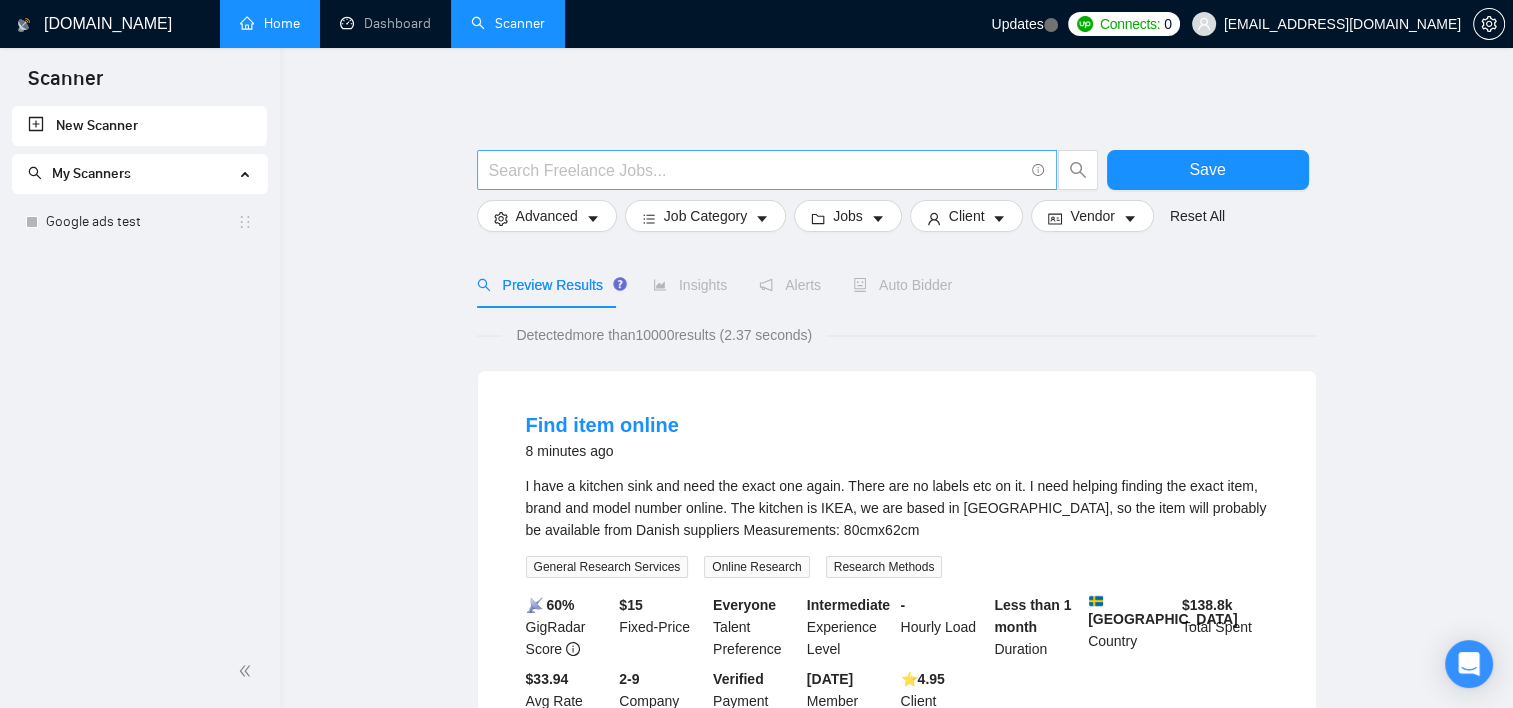 click at bounding box center [756, 170] 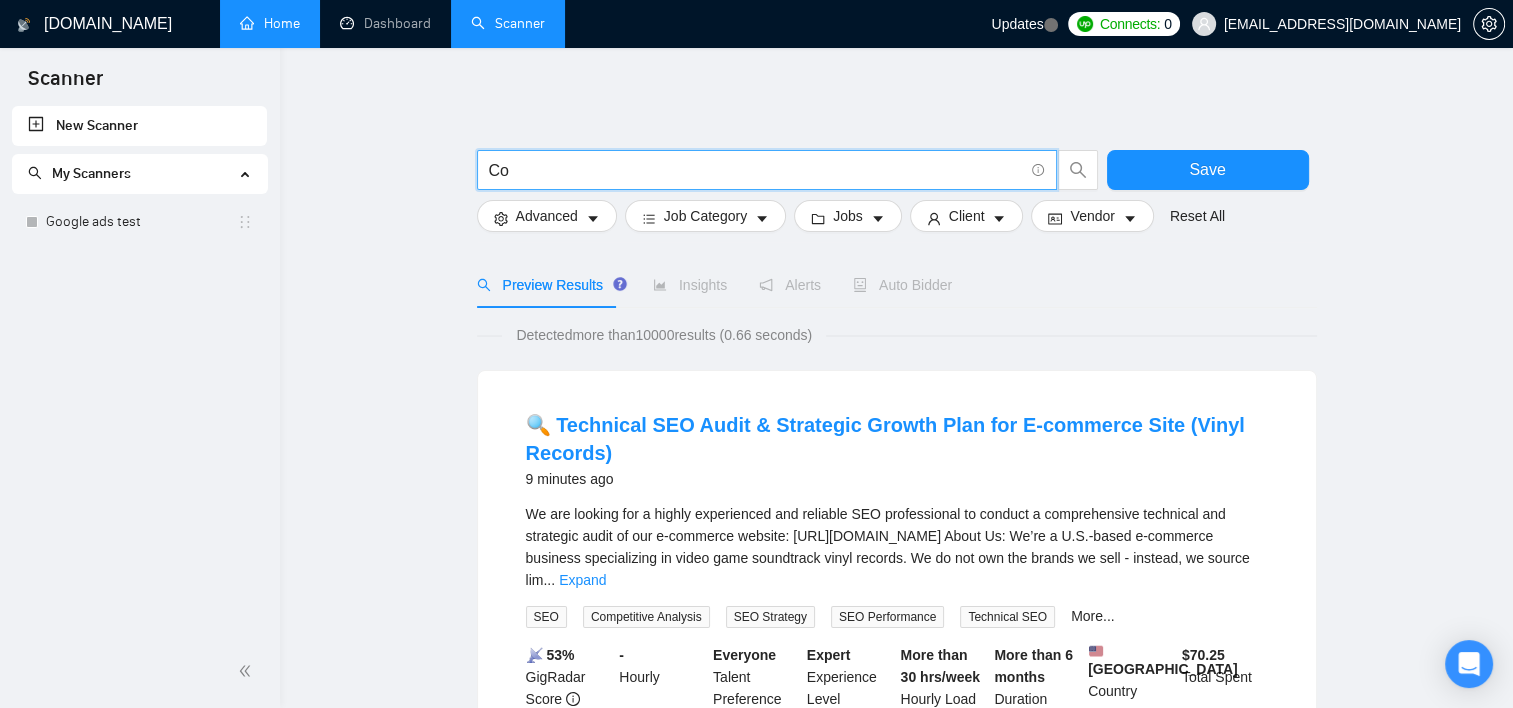 type on "C" 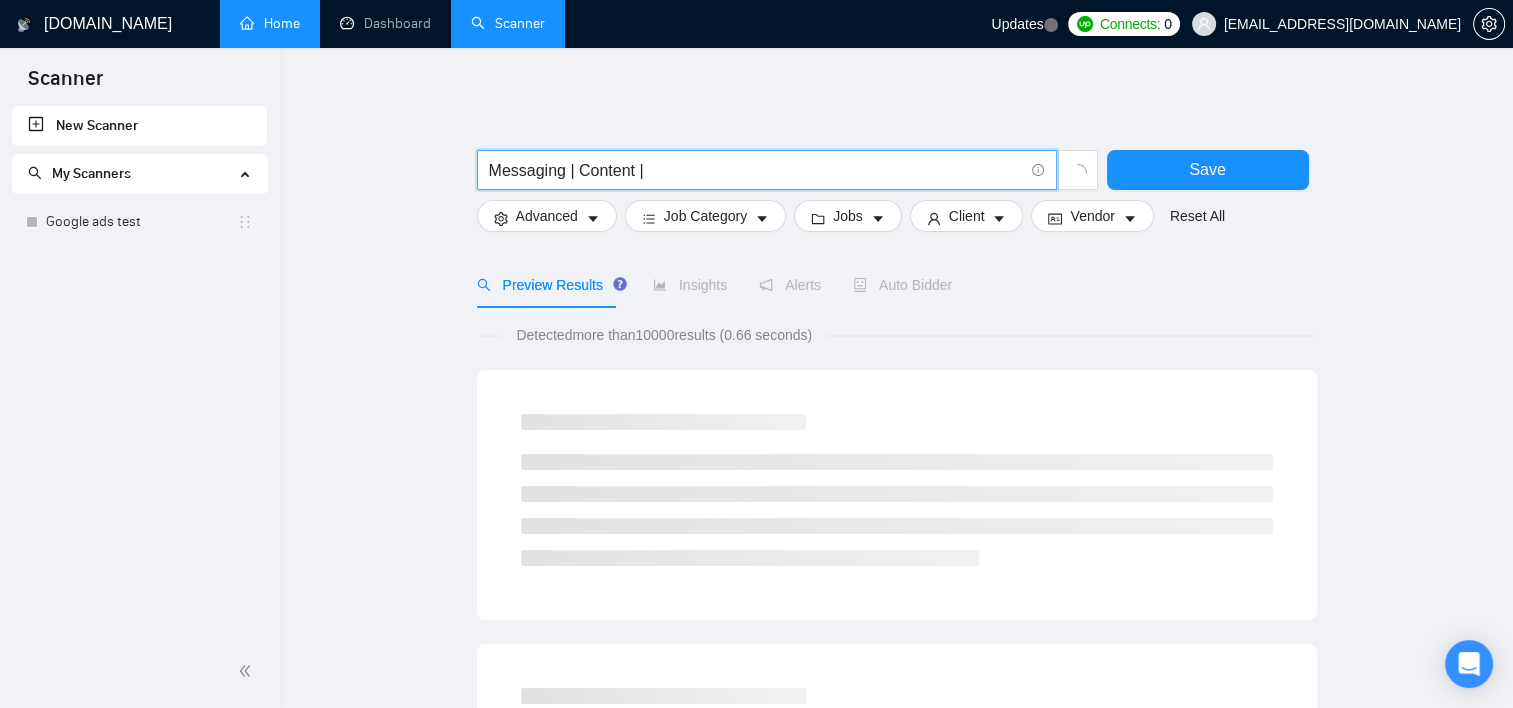 type on "Messaging | Content |" 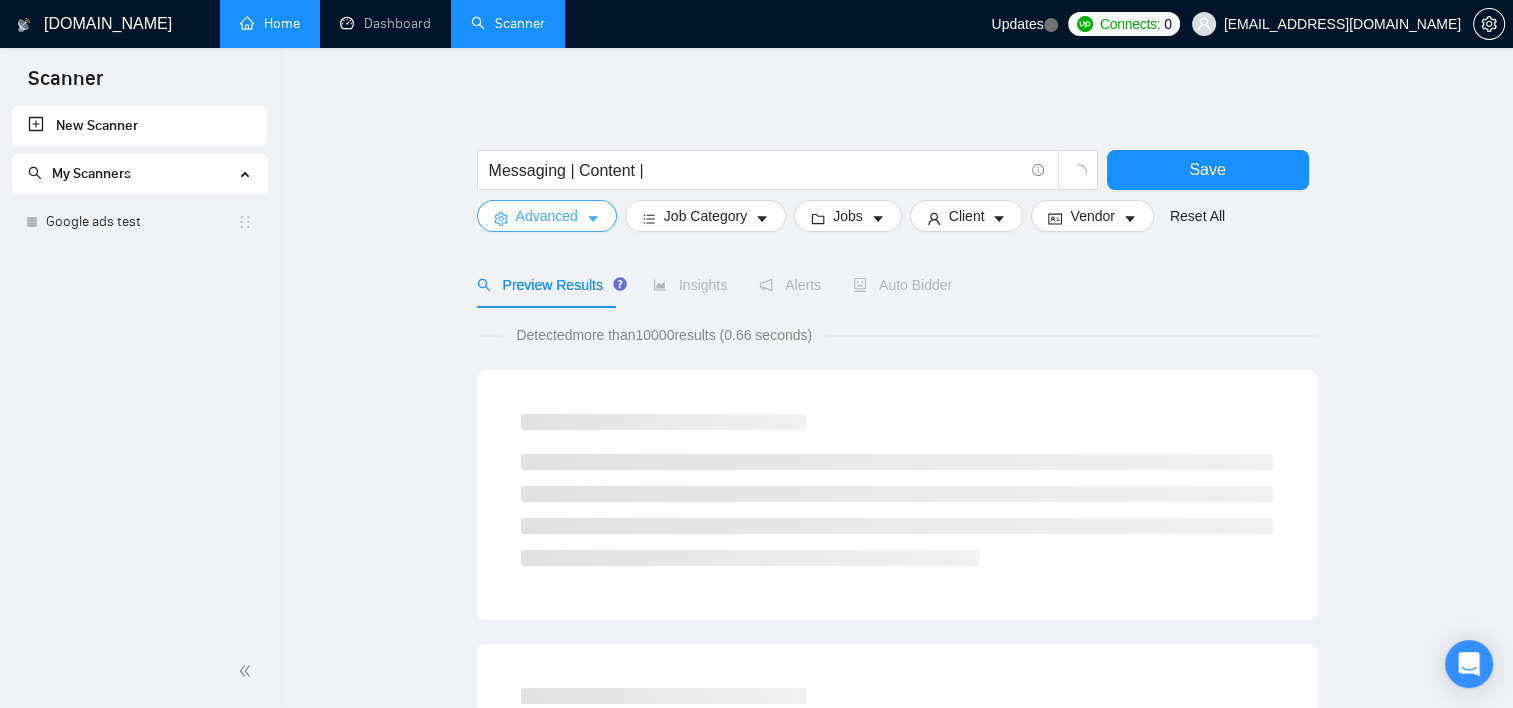 click 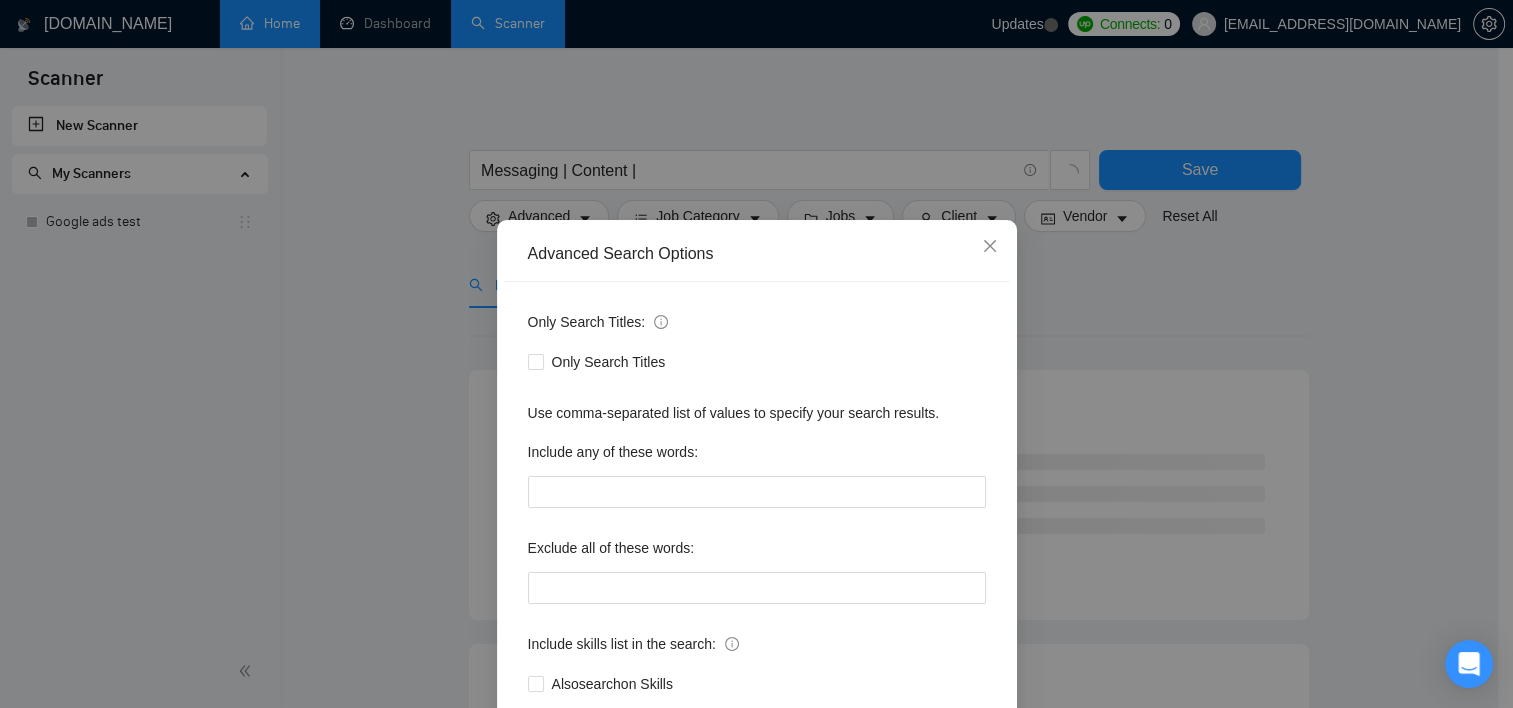 click on "Advanced Search Options Only Search Titles:   Only Search Titles Use comma-separated list of values to specify your search results. Include any of these words: Exclude all of these words: Include skills list in the search:   Also  search  on Skills Reset OK" at bounding box center (757, 514) 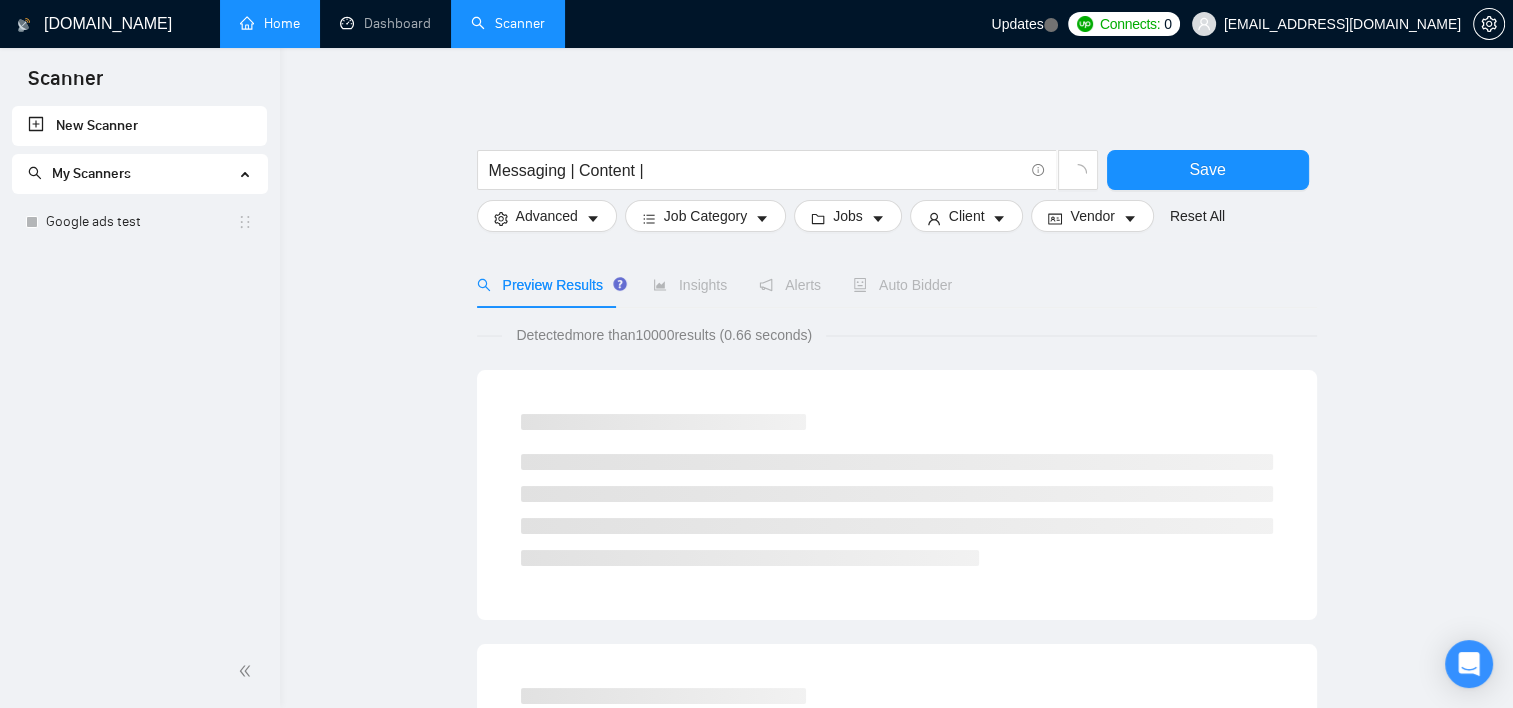 drag, startPoint x: 84, startPoint y: 218, endPoint x: 962, endPoint y: 83, distance: 888.31805 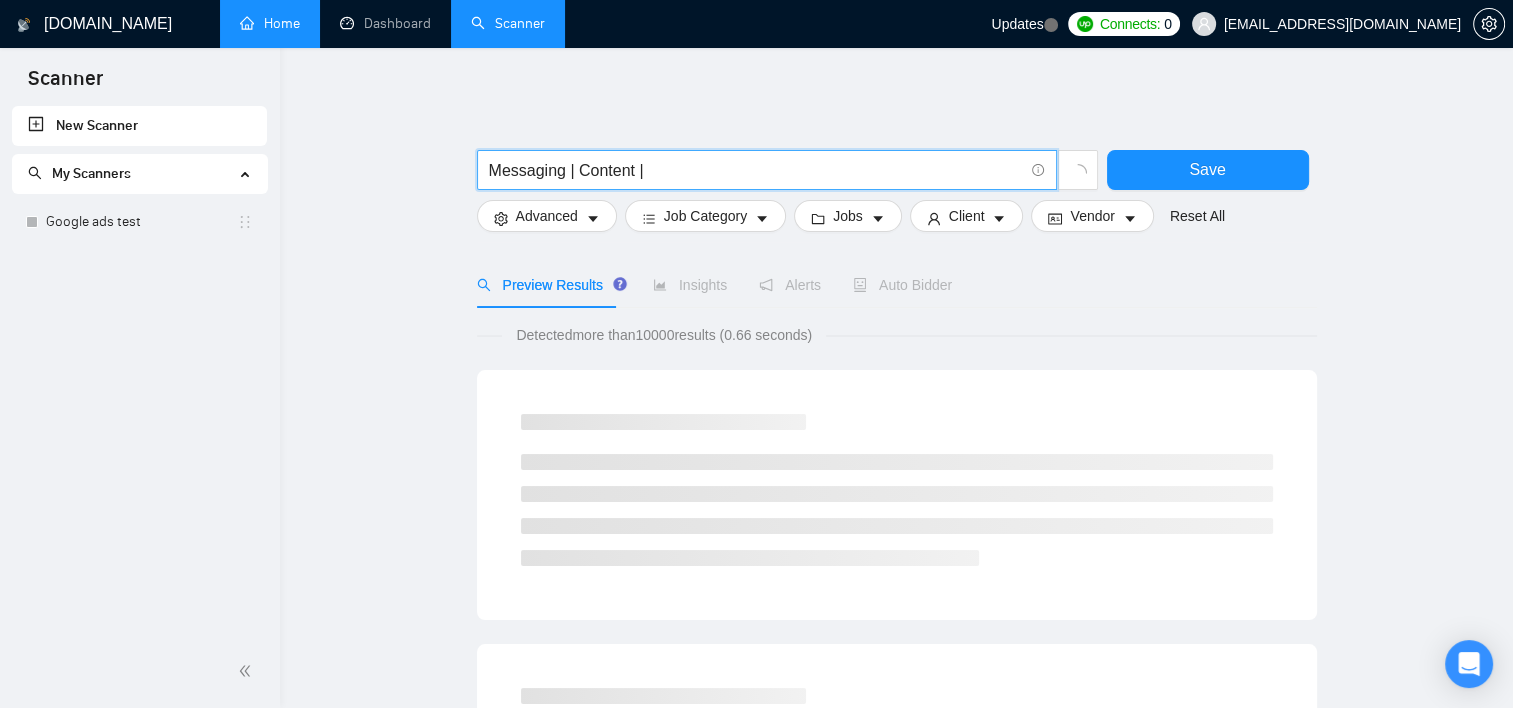 drag, startPoint x: 711, startPoint y: 172, endPoint x: 409, endPoint y: 180, distance: 302.10593 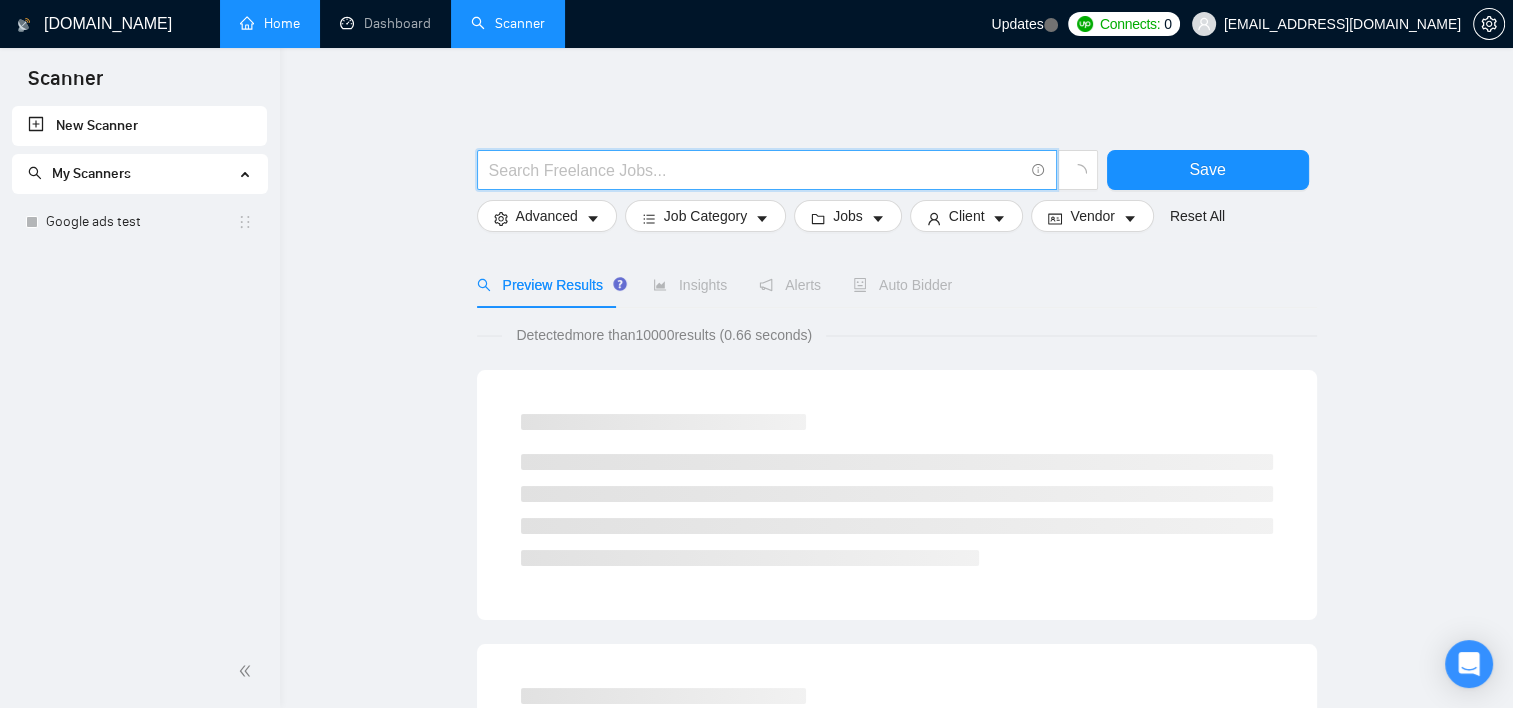 type 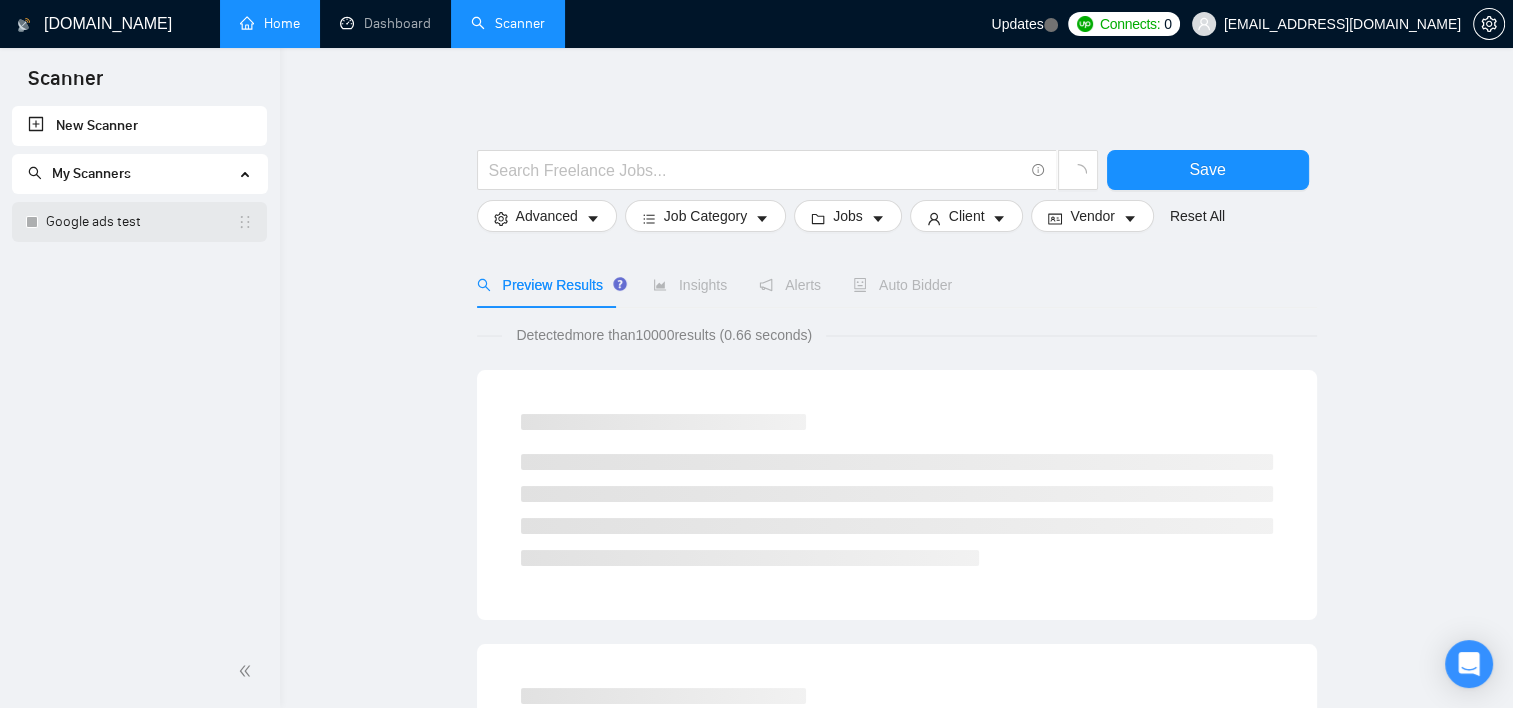 click on "Google ads test" at bounding box center (141, 222) 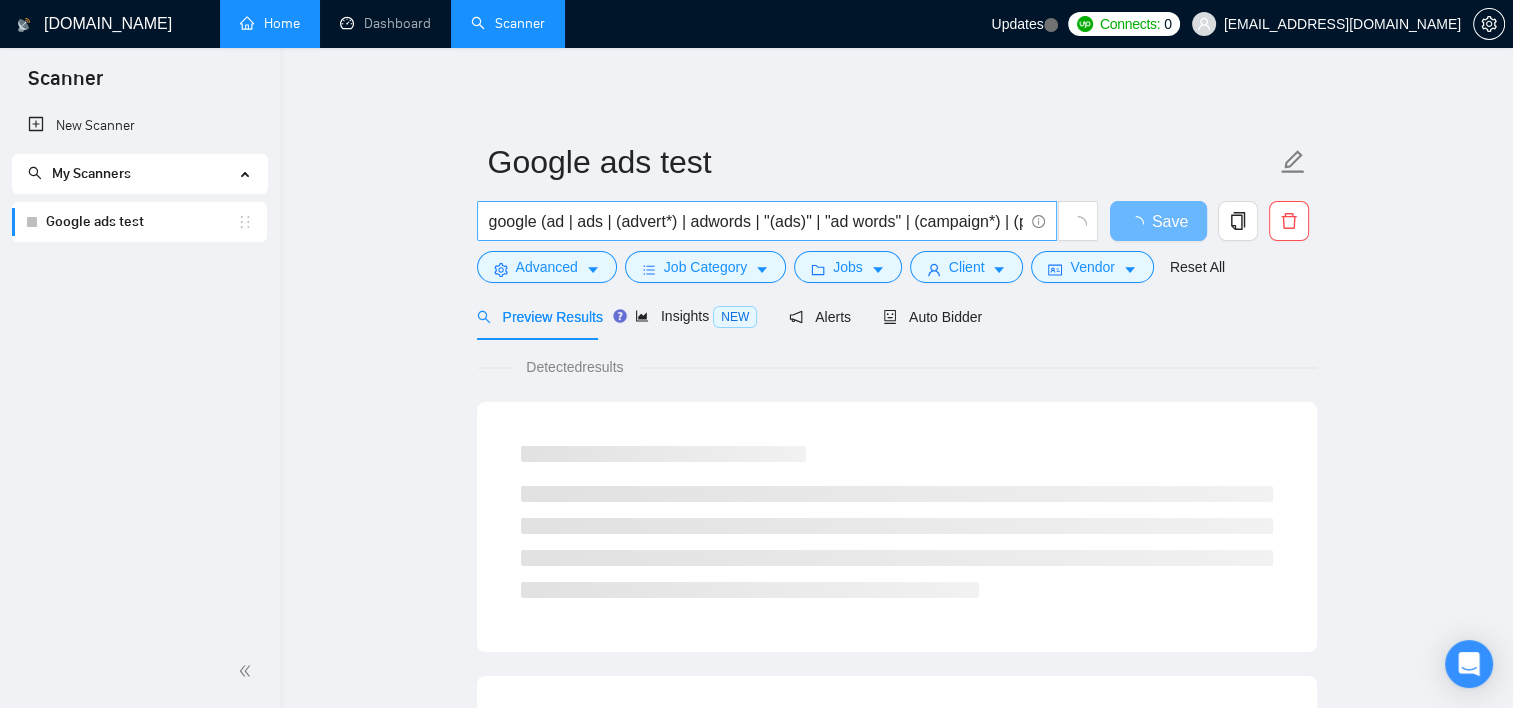click on "google (ad | ads | (advert*) | adwords | "(ads)" | "ad words" | (campaign*) | (ppc*) | "pay-per-click")" at bounding box center (756, 221) 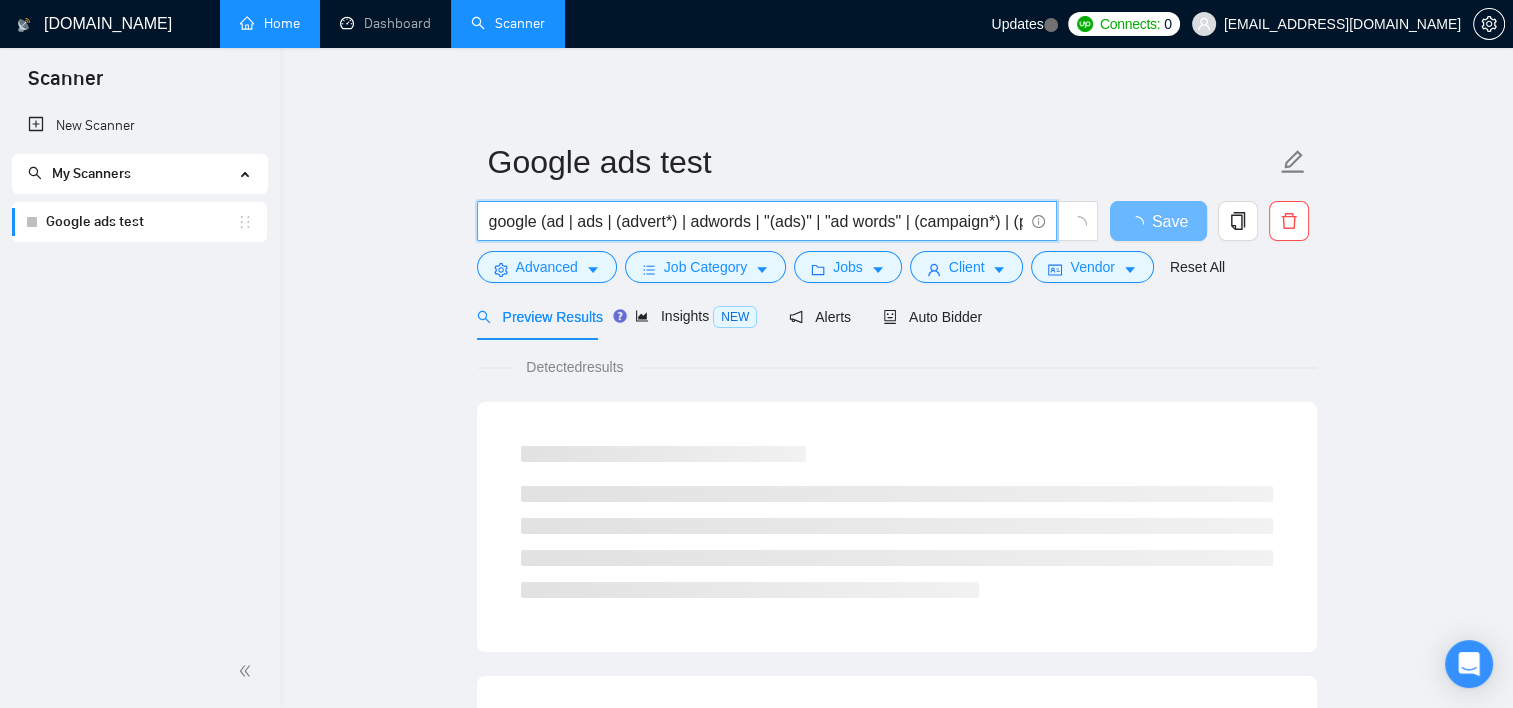 click on "google (ad | ads | (advert*) | adwords | "(ads)" | "ad words" | (campaign*) | (ppc*) | "pay-per-click")" at bounding box center [756, 221] 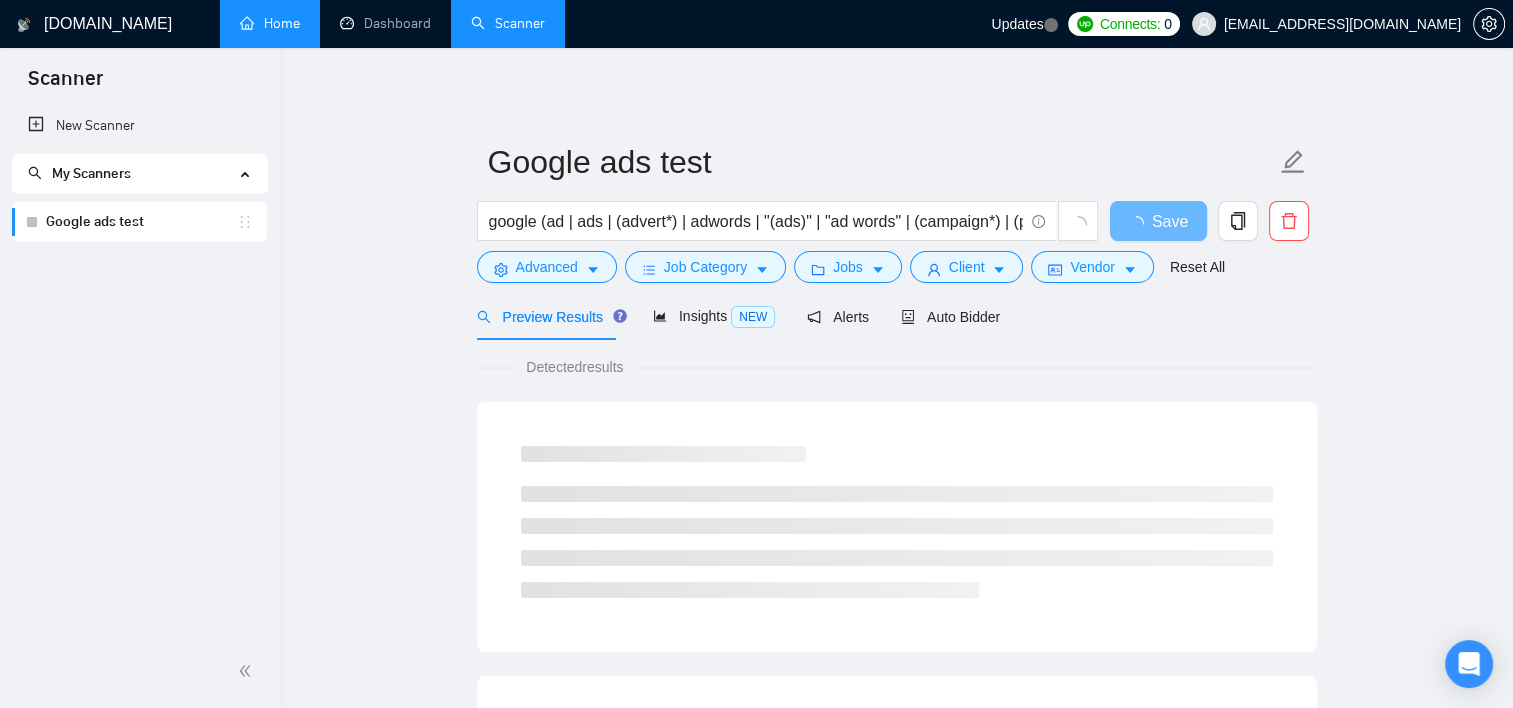 click on "New Scanner My Scanners Google ads test" at bounding box center [140, 370] 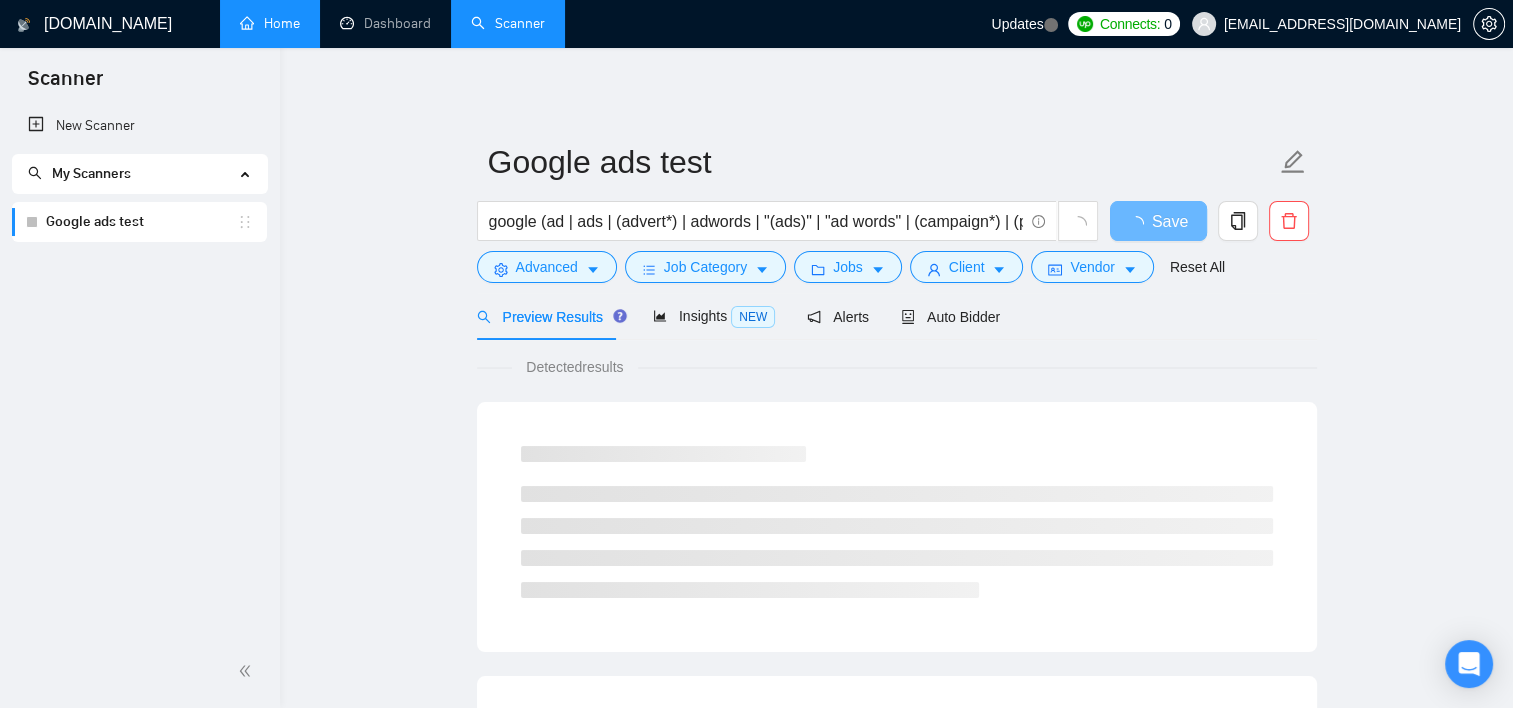 click on "My Scanners" at bounding box center [131, 174] 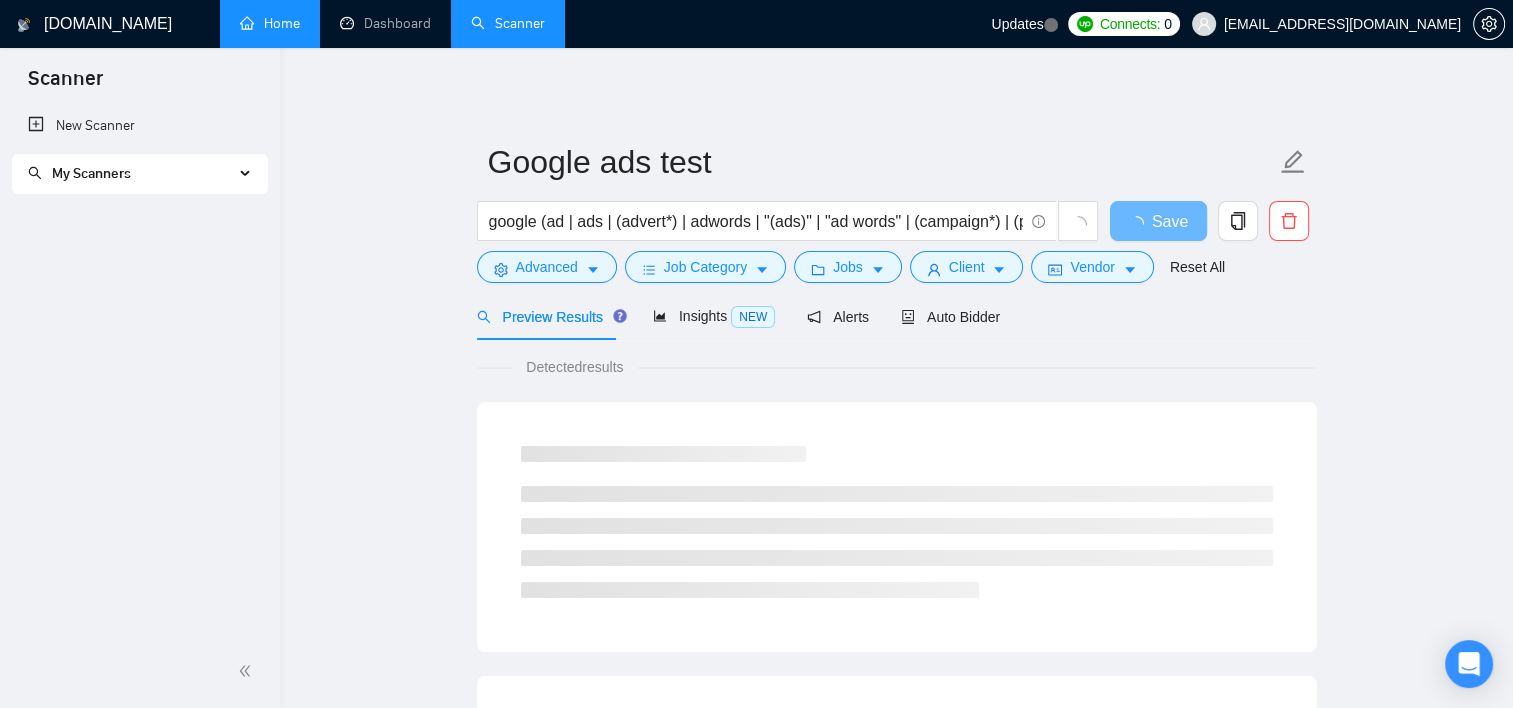 click on "My Scanners" at bounding box center (131, 174) 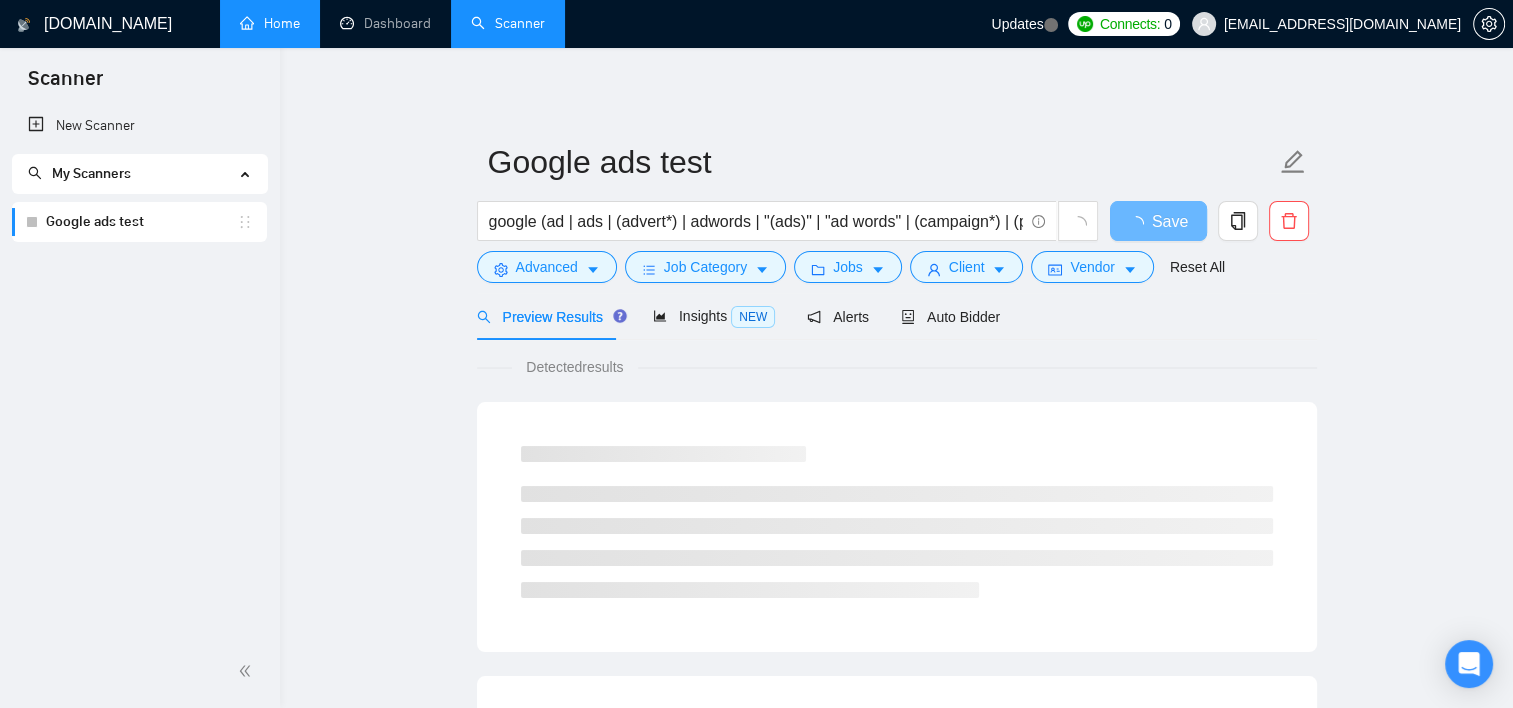 click on "New Scanner My Scanners Google ads test" at bounding box center [140, 370] 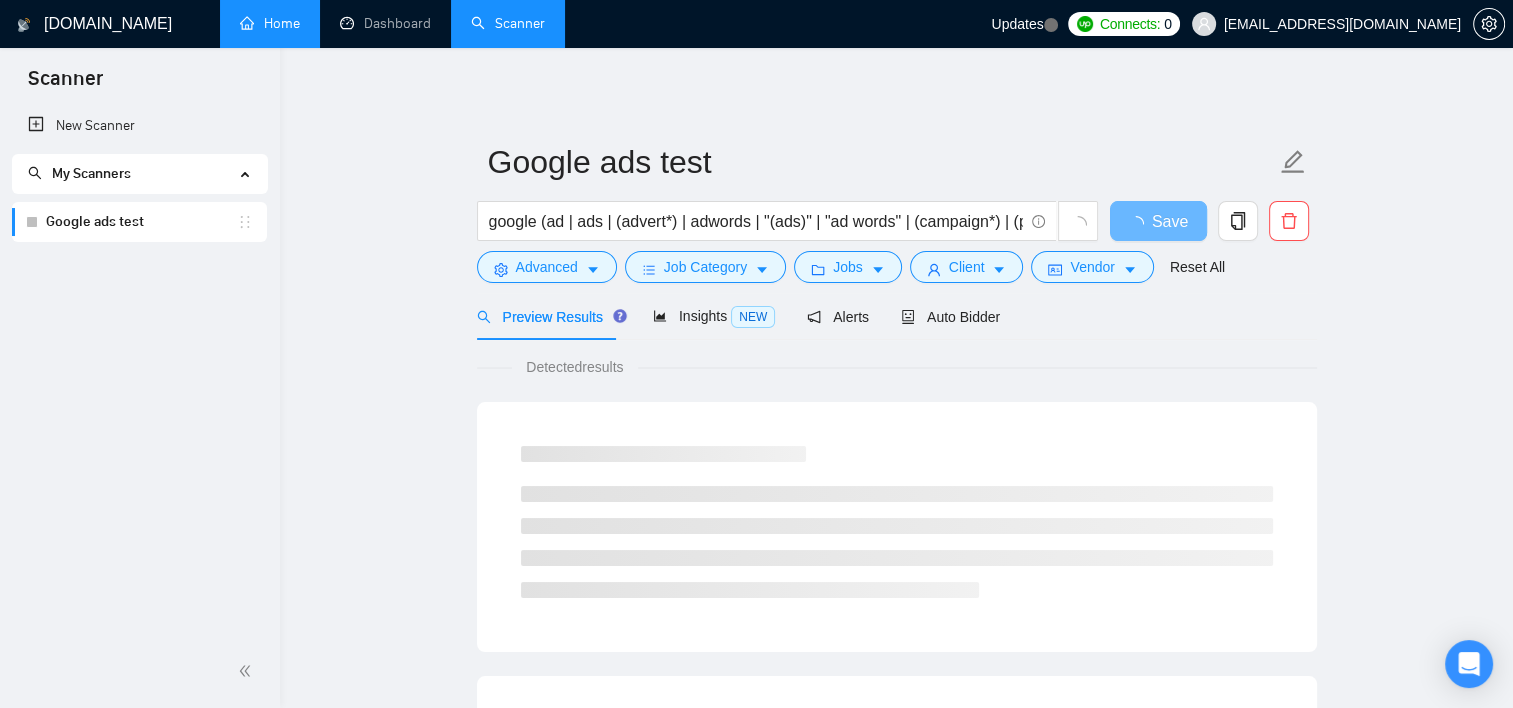 click on "New Scanner My Scanners Google ads test" at bounding box center (140, 370) 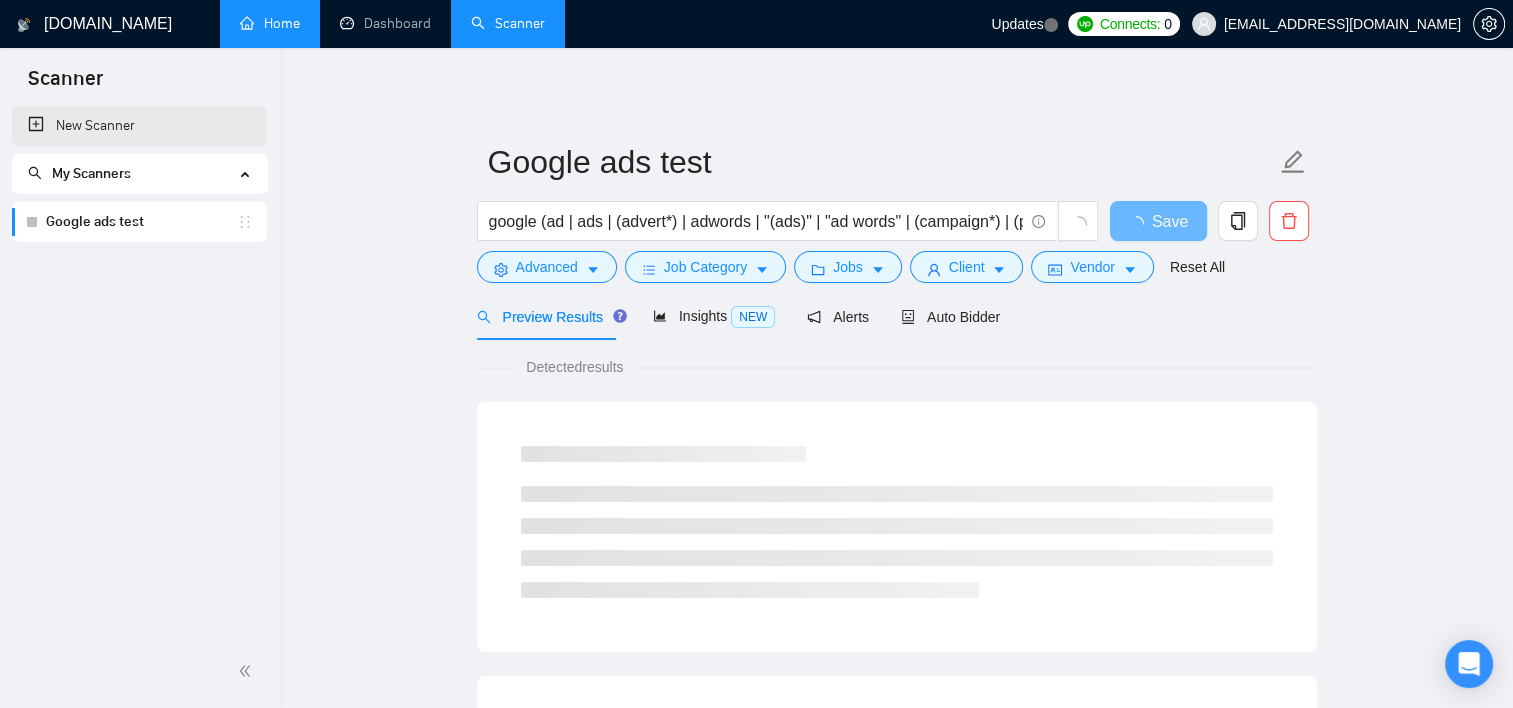 click on "New Scanner" at bounding box center [139, 126] 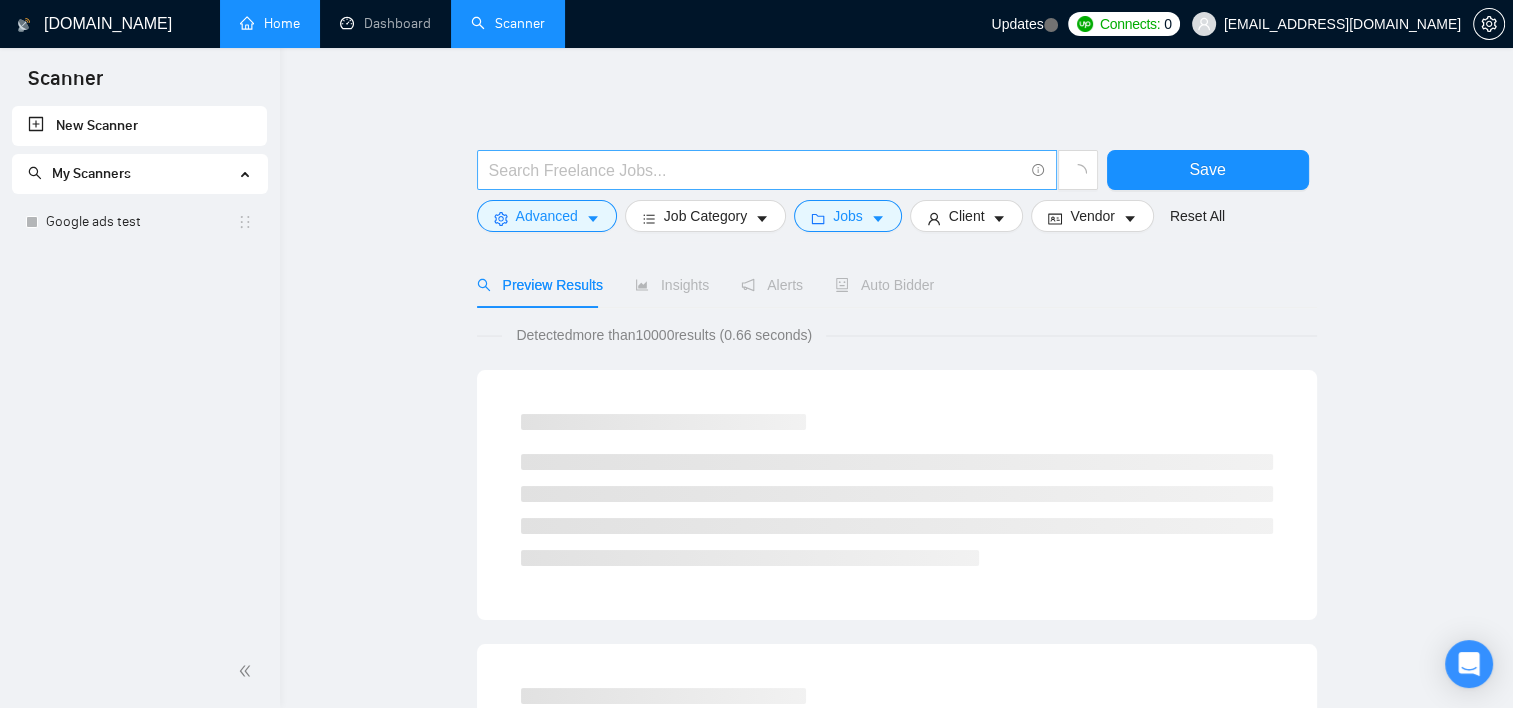 click at bounding box center [756, 170] 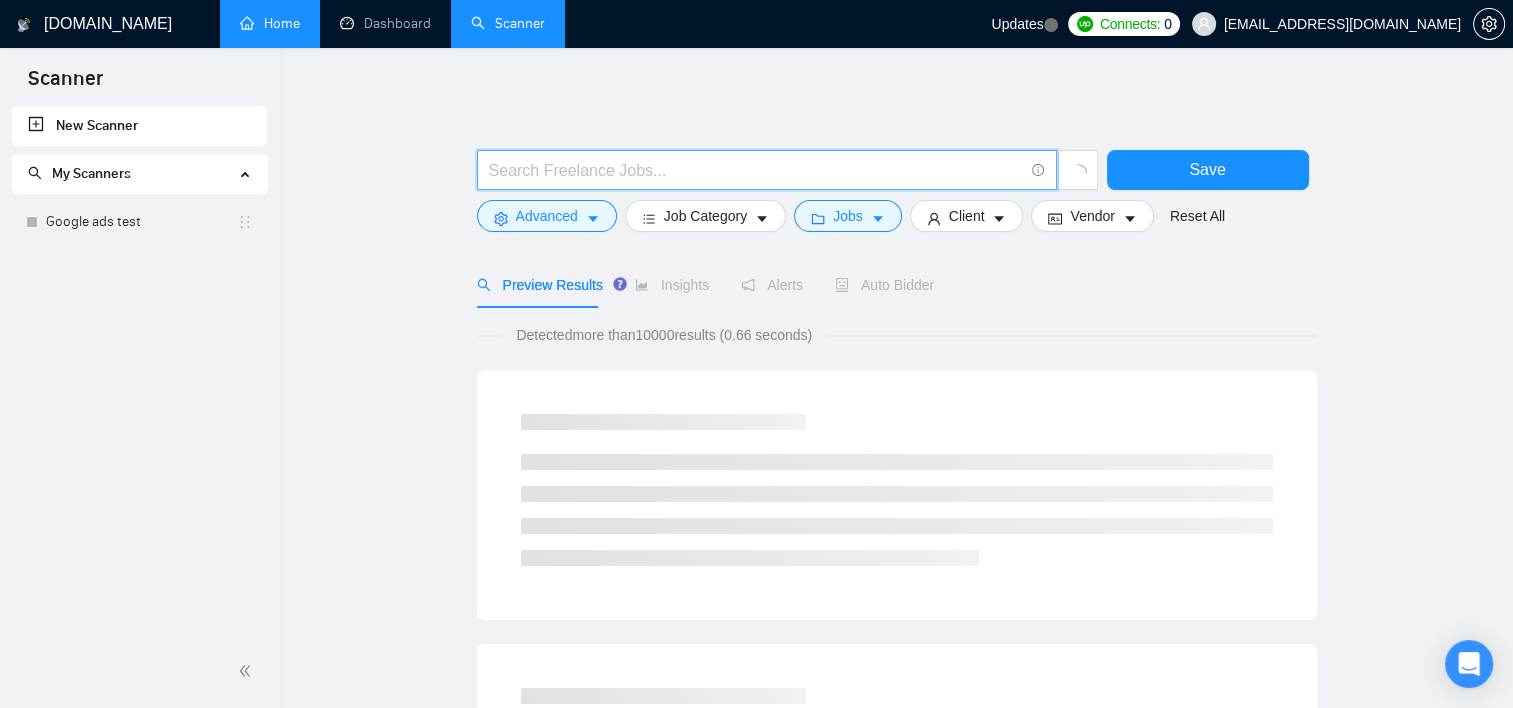 paste on "google (ad | ads | (advert*) | adwords | "(ads)" | "ad words" | (campaign*) | (ppc*) | "pay-per-click")" 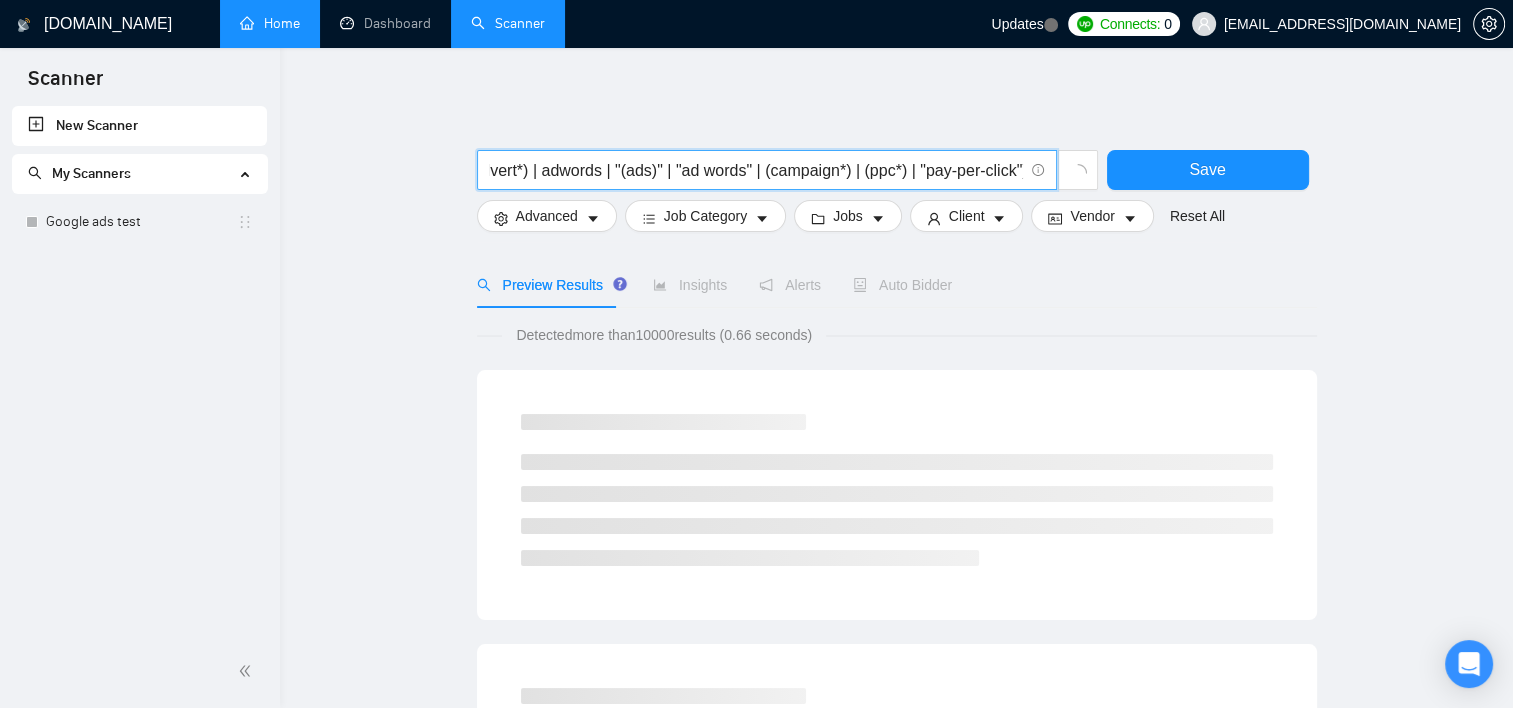 scroll, scrollTop: 0, scrollLeft: 0, axis: both 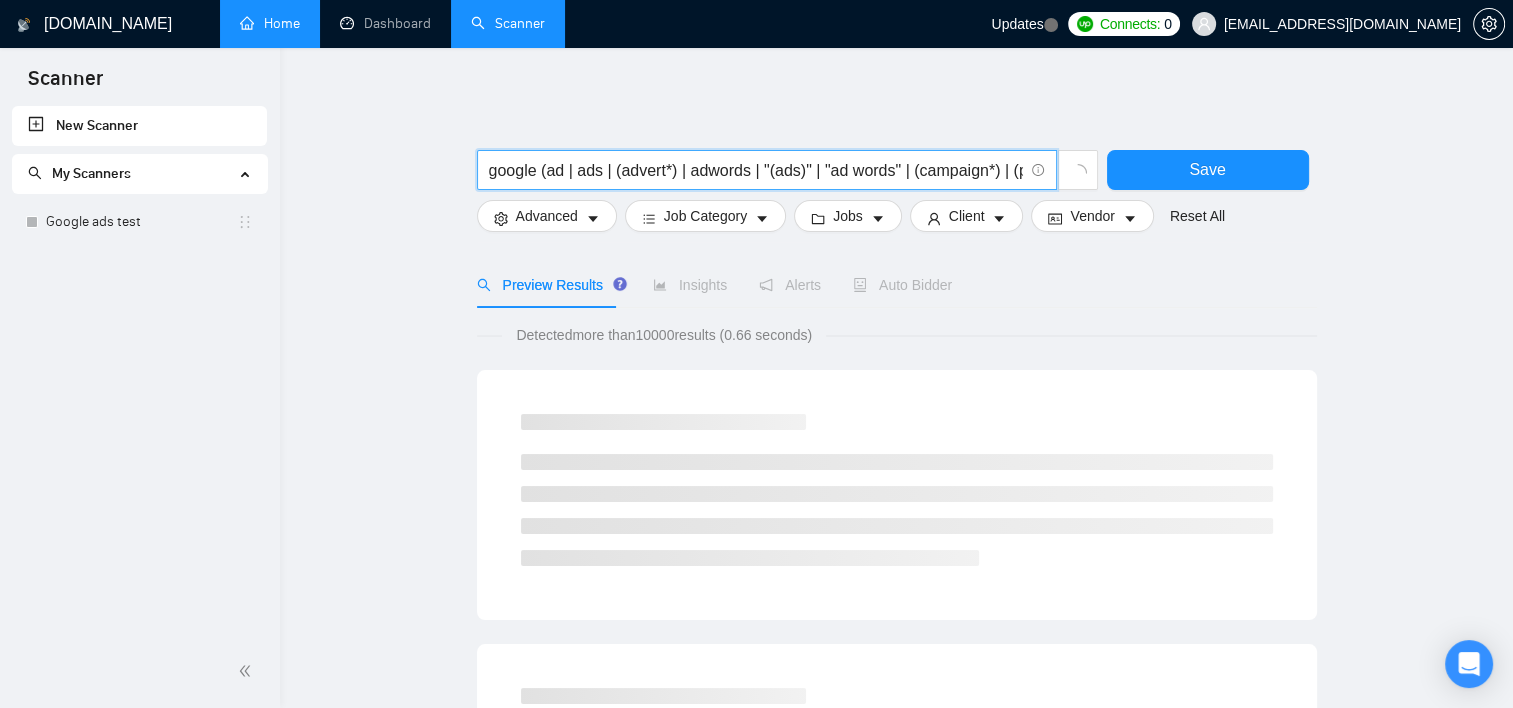 drag, startPoint x: 773, startPoint y: 168, endPoint x: 422, endPoint y: 176, distance: 351.09116 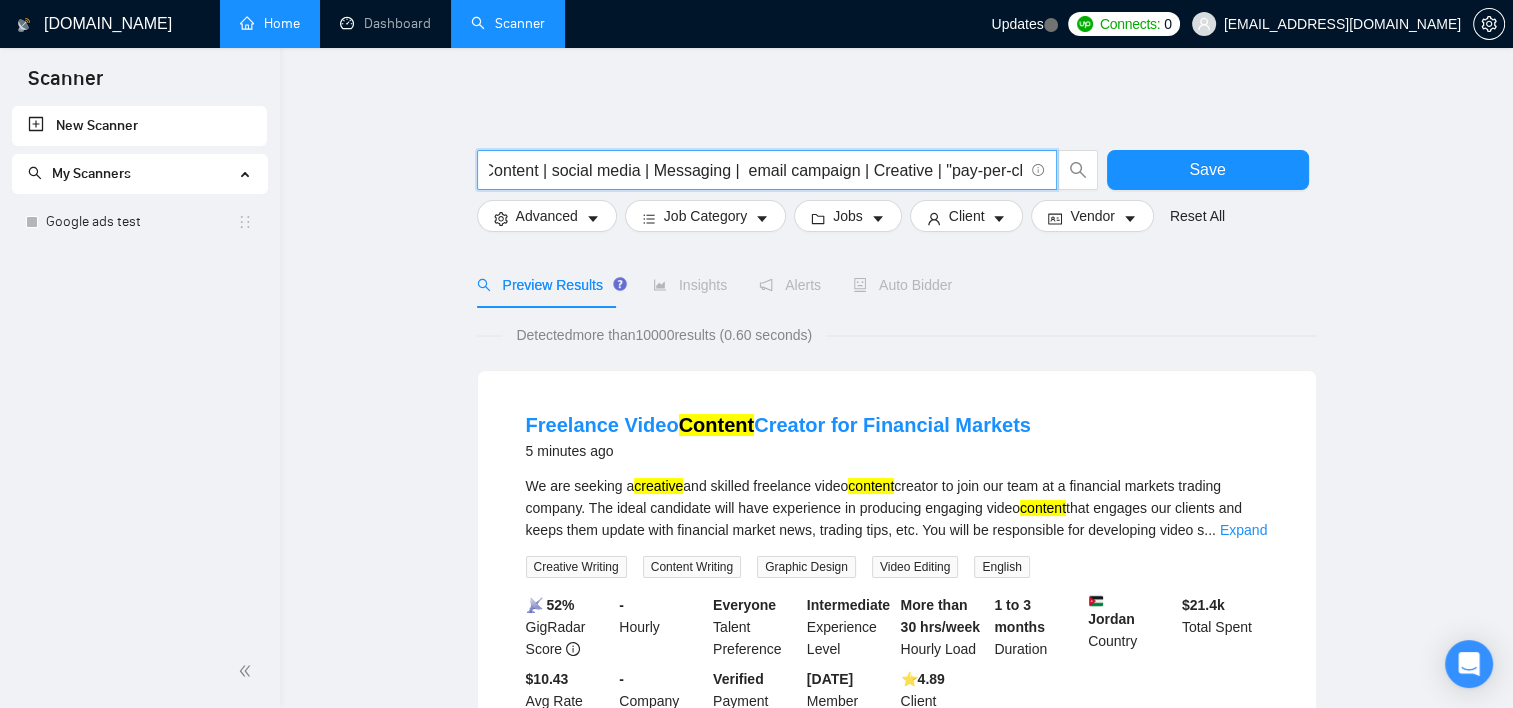 scroll, scrollTop: 0, scrollLeft: 0, axis: both 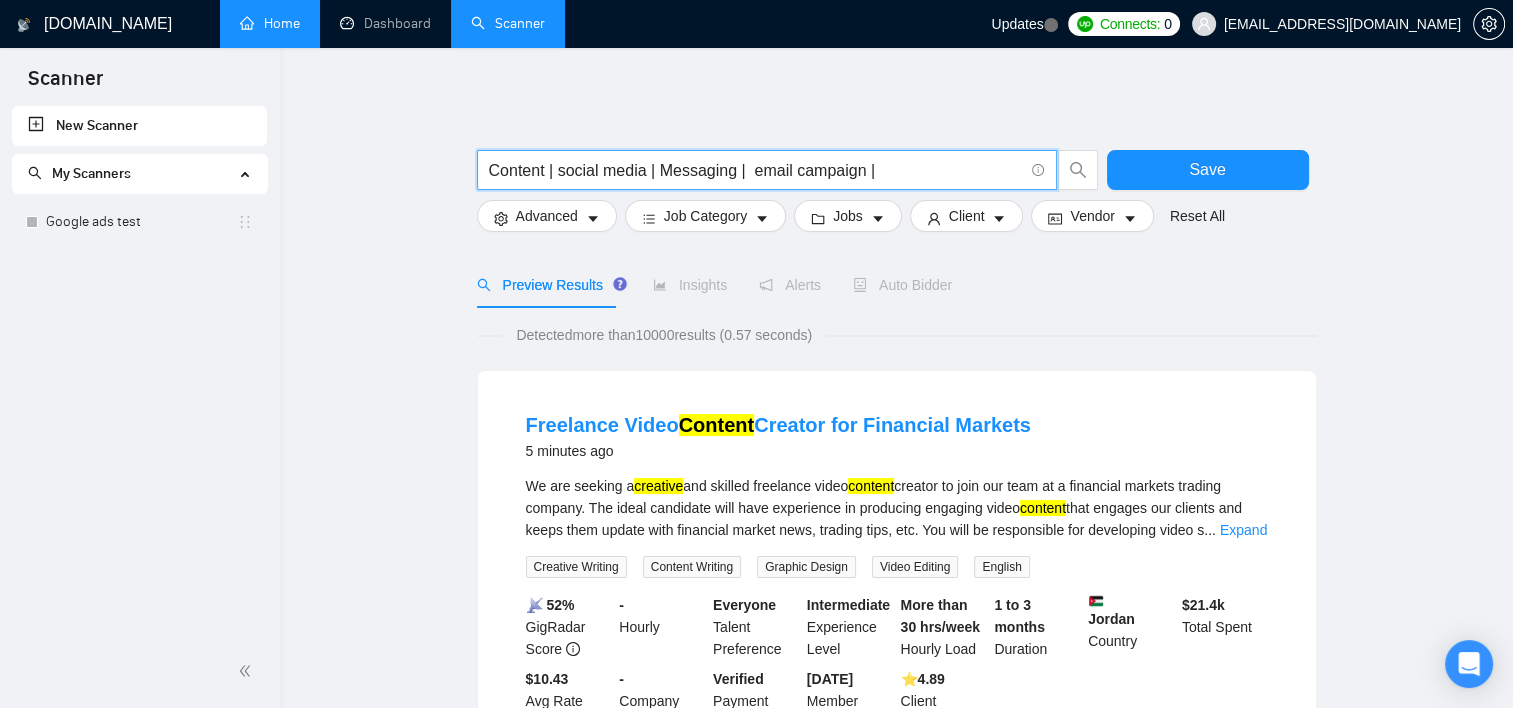 type on "Content | social media | Messaging |  email campaign |" 